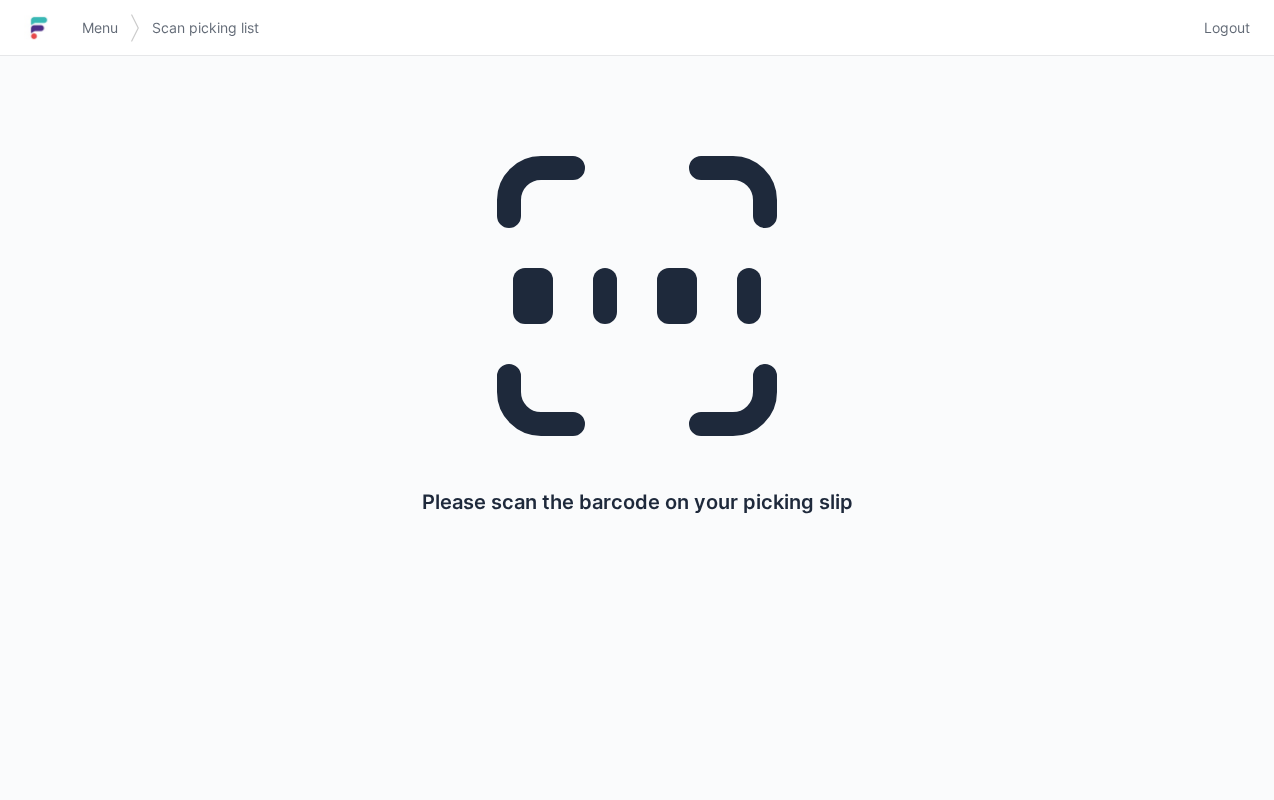 scroll, scrollTop: 0, scrollLeft: 0, axis: both 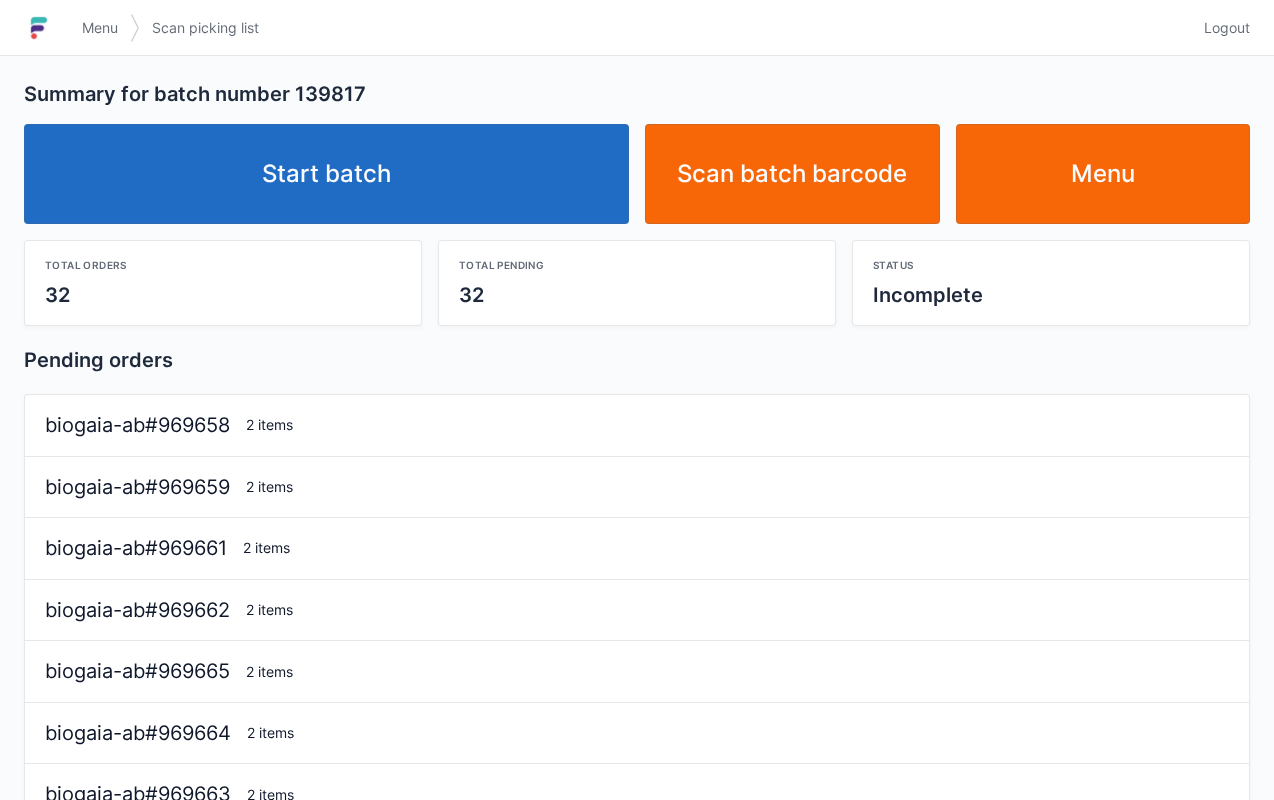 click on "Start batch" at bounding box center (326, 174) 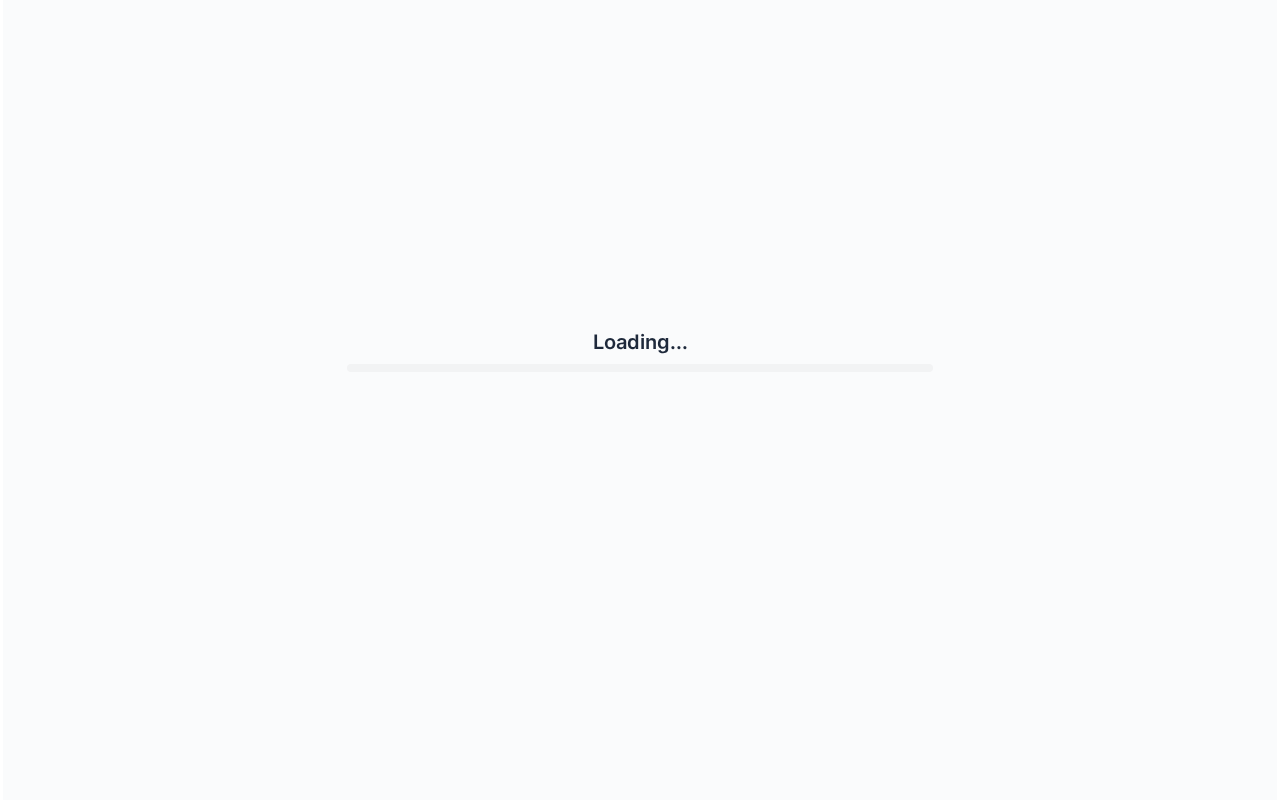 scroll, scrollTop: 0, scrollLeft: 0, axis: both 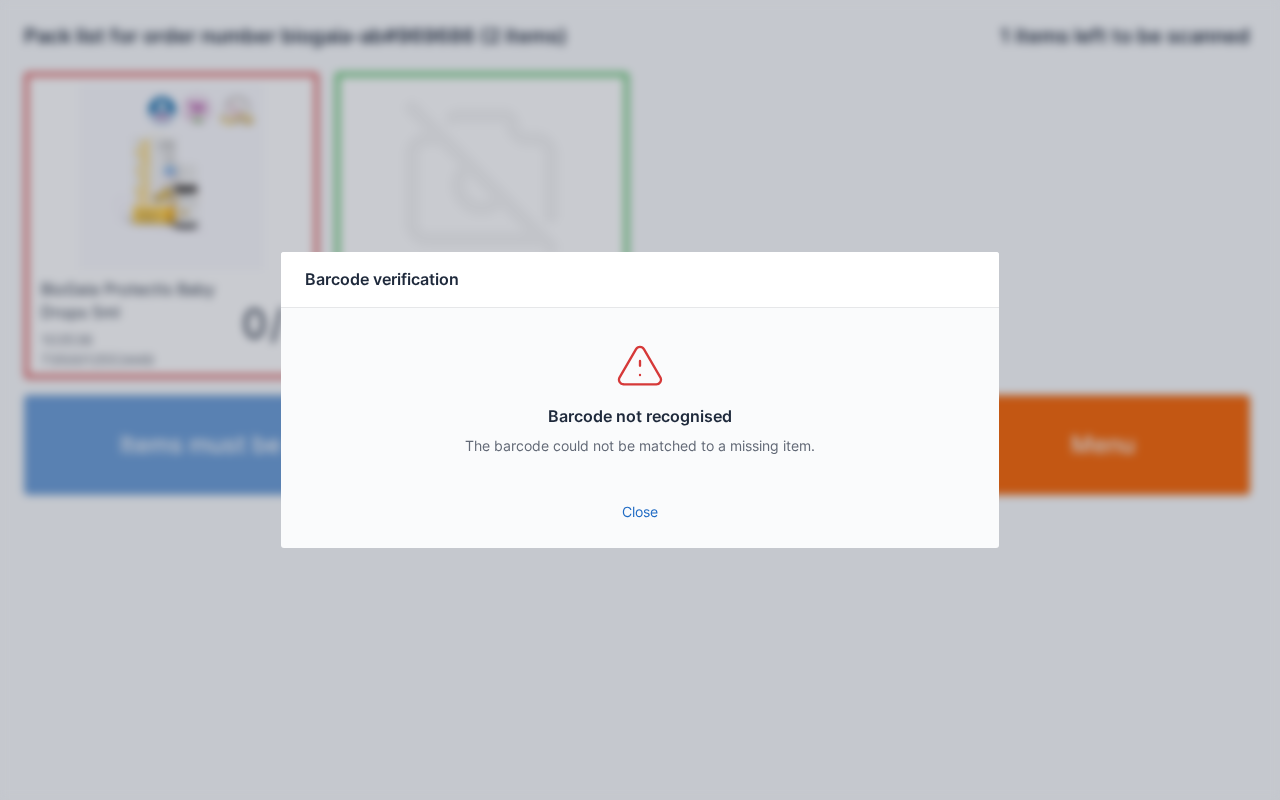 click on "Close" at bounding box center (640, 518) 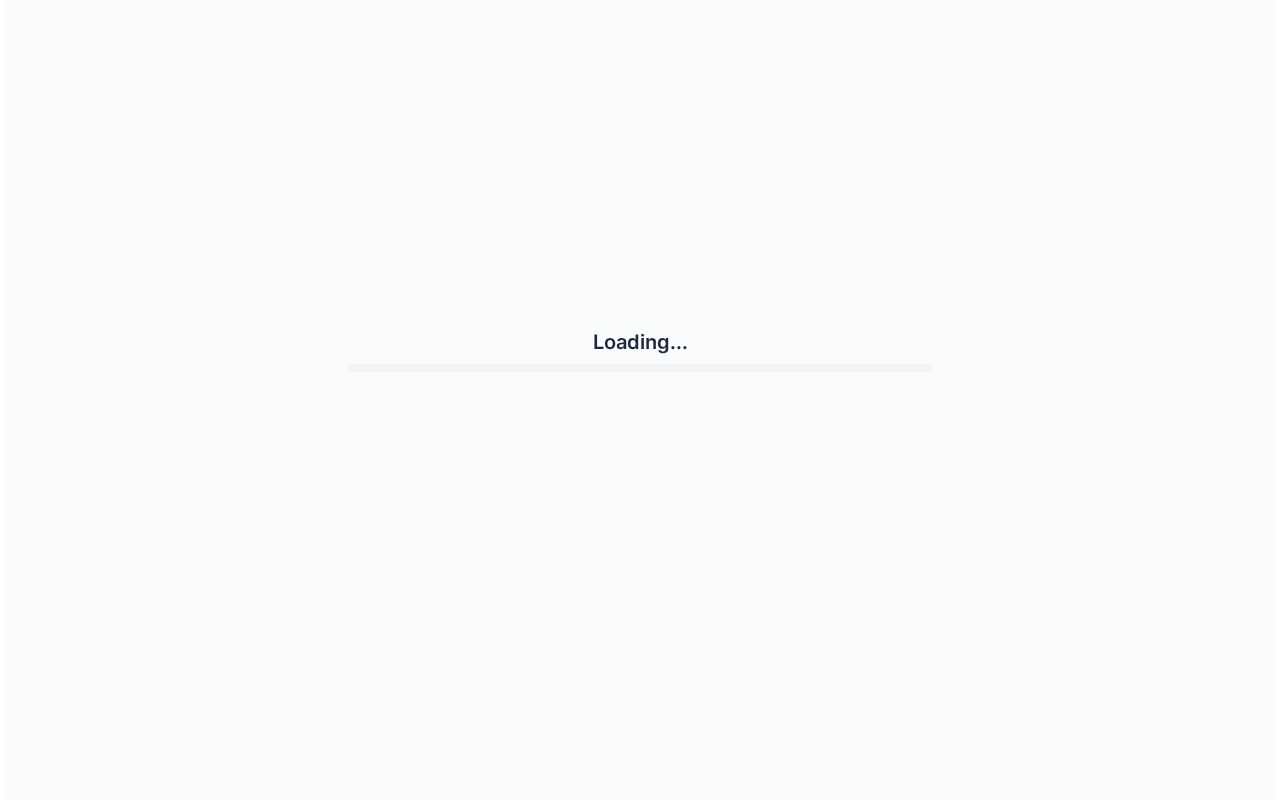 scroll, scrollTop: 0, scrollLeft: 0, axis: both 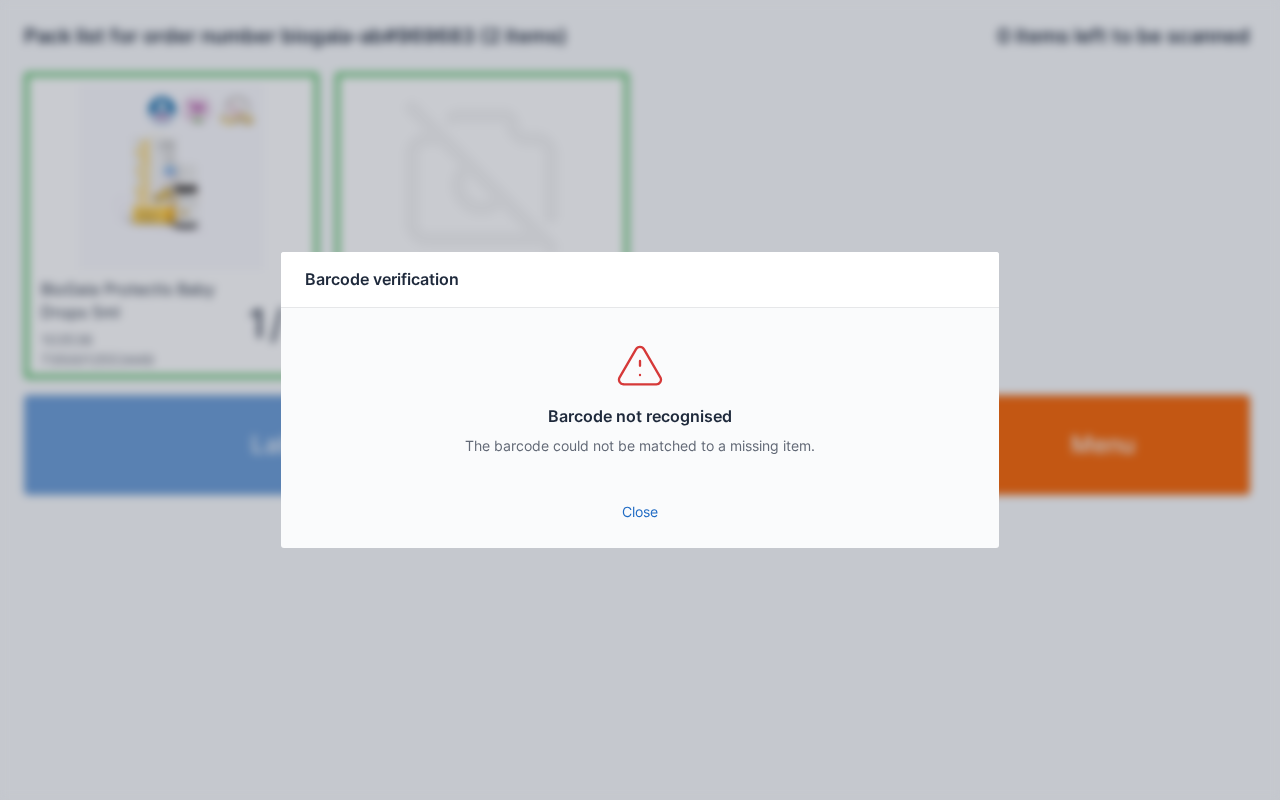 click on "Close" at bounding box center (640, 512) 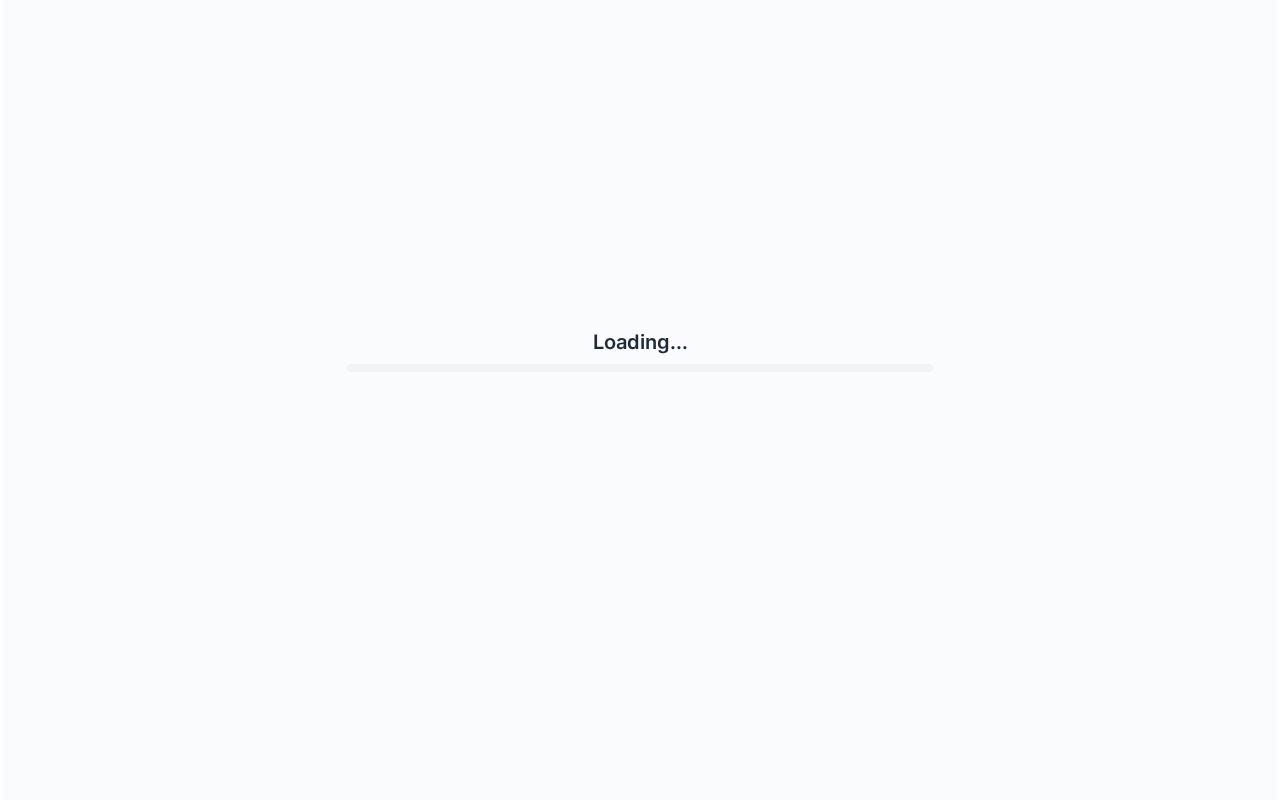 scroll, scrollTop: 0, scrollLeft: 0, axis: both 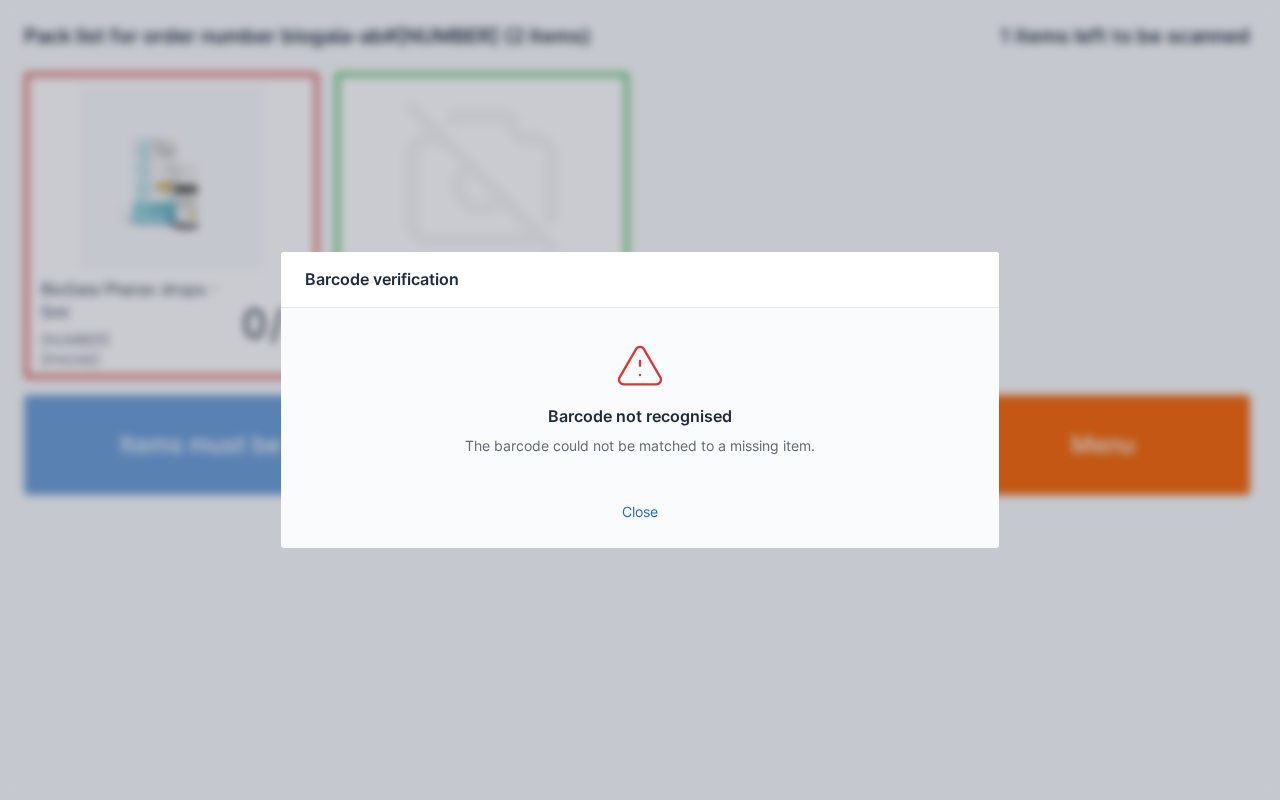 click on "Close" at bounding box center (640, 512) 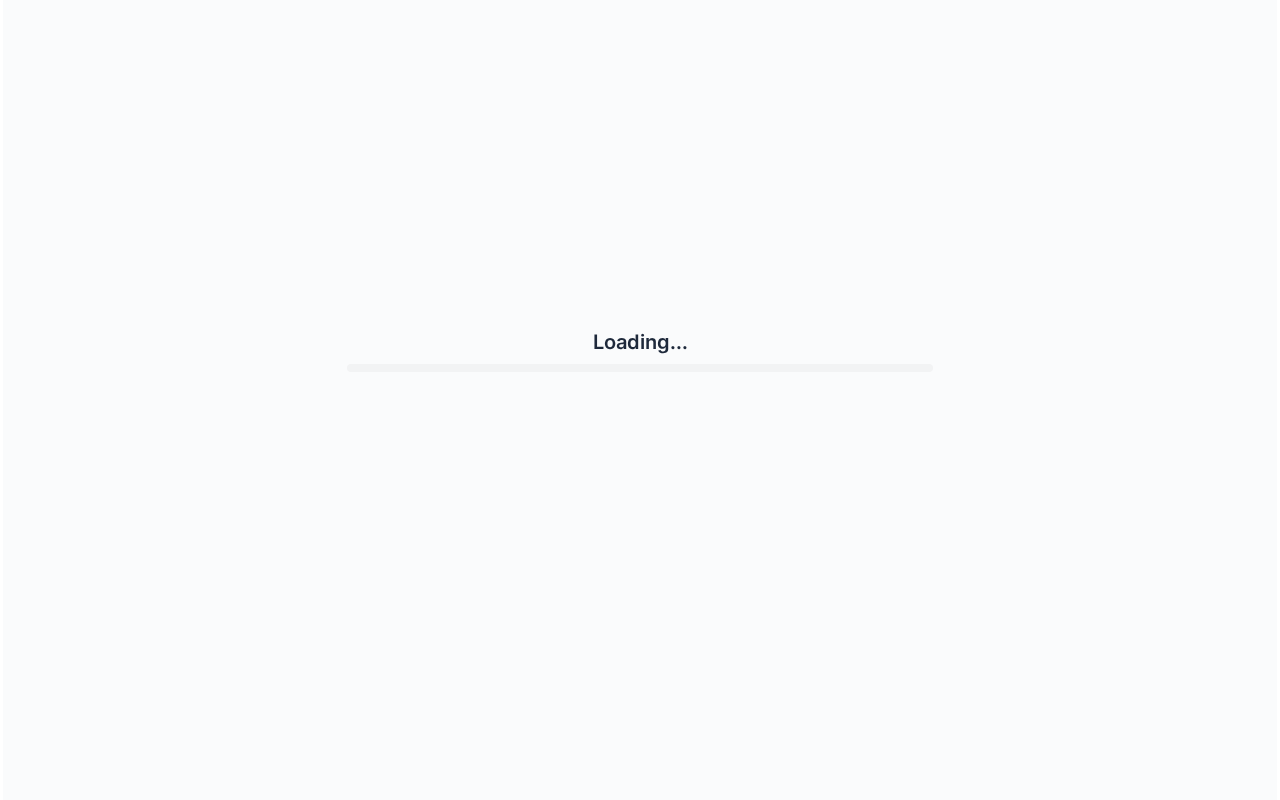 scroll, scrollTop: 0, scrollLeft: 0, axis: both 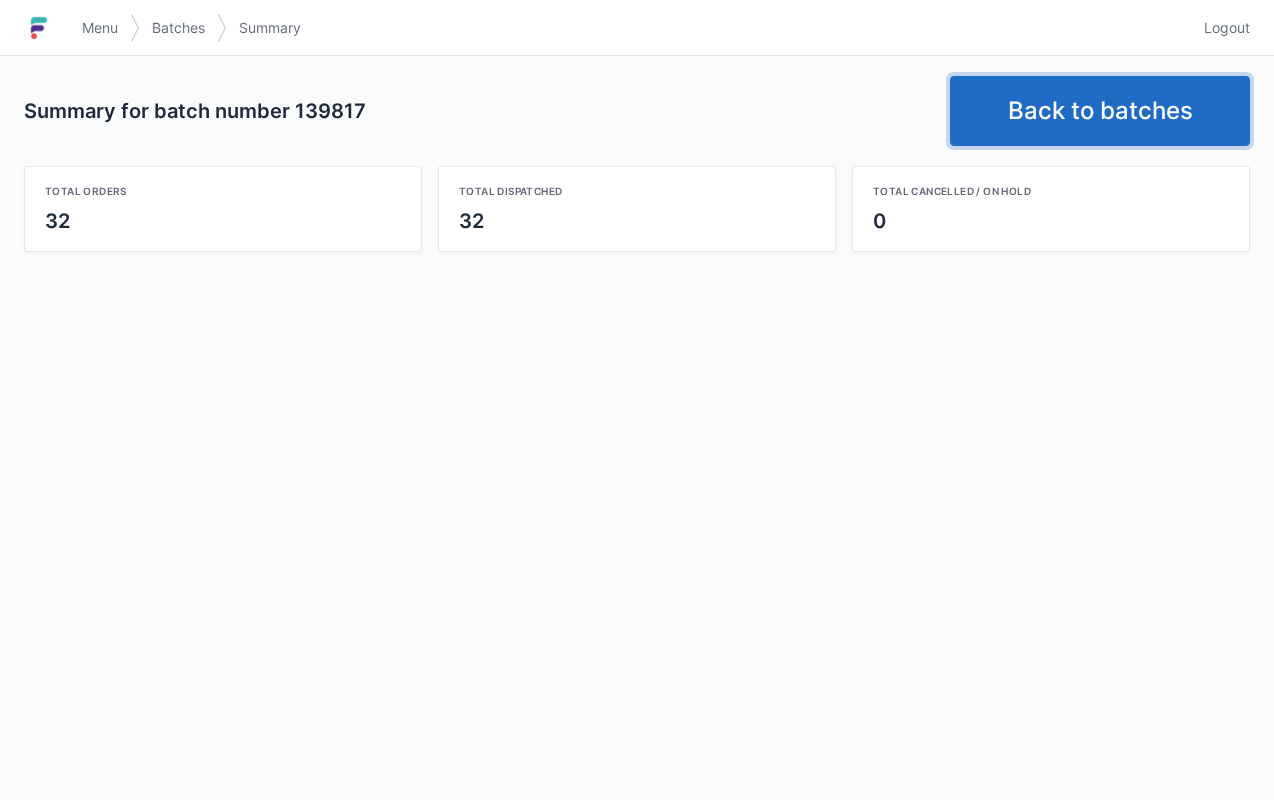 click on "Back to batches" at bounding box center (1100, 111) 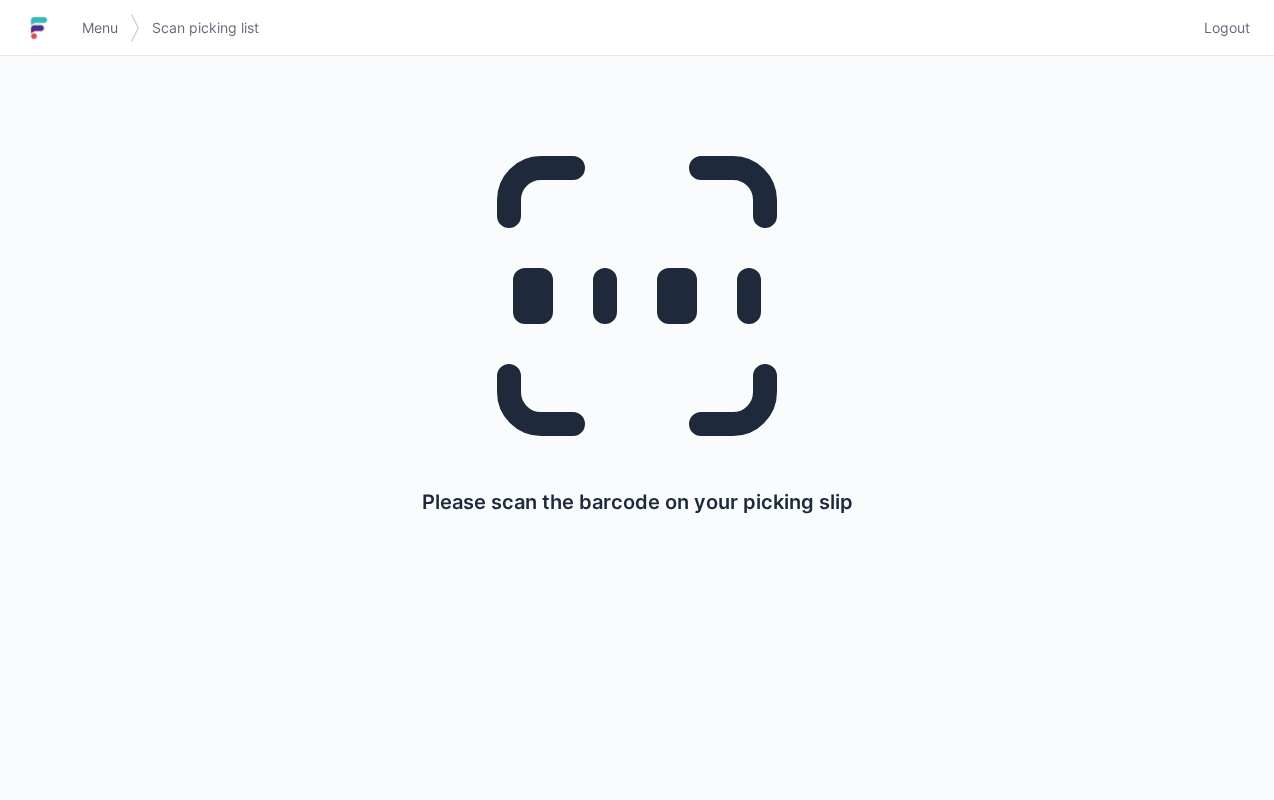 scroll, scrollTop: 0, scrollLeft: 0, axis: both 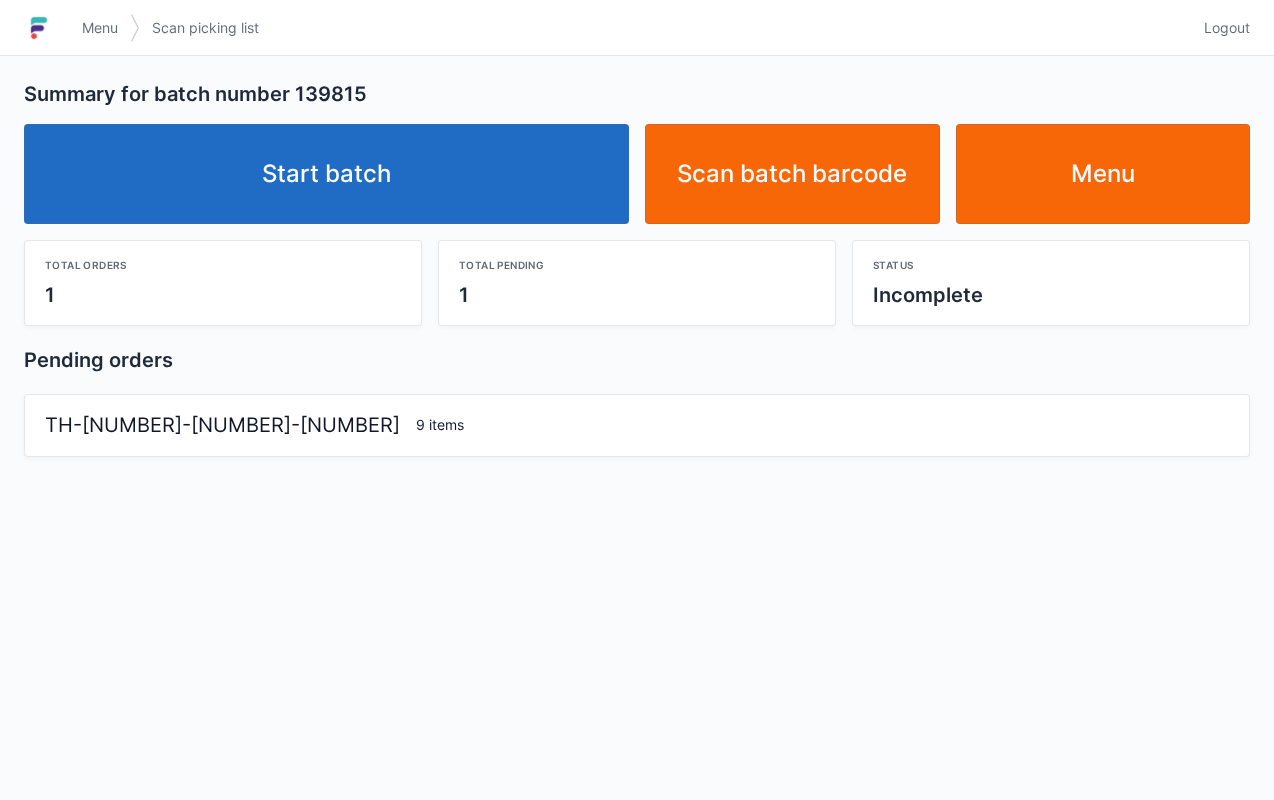 click on "Start batch" at bounding box center (326, 174) 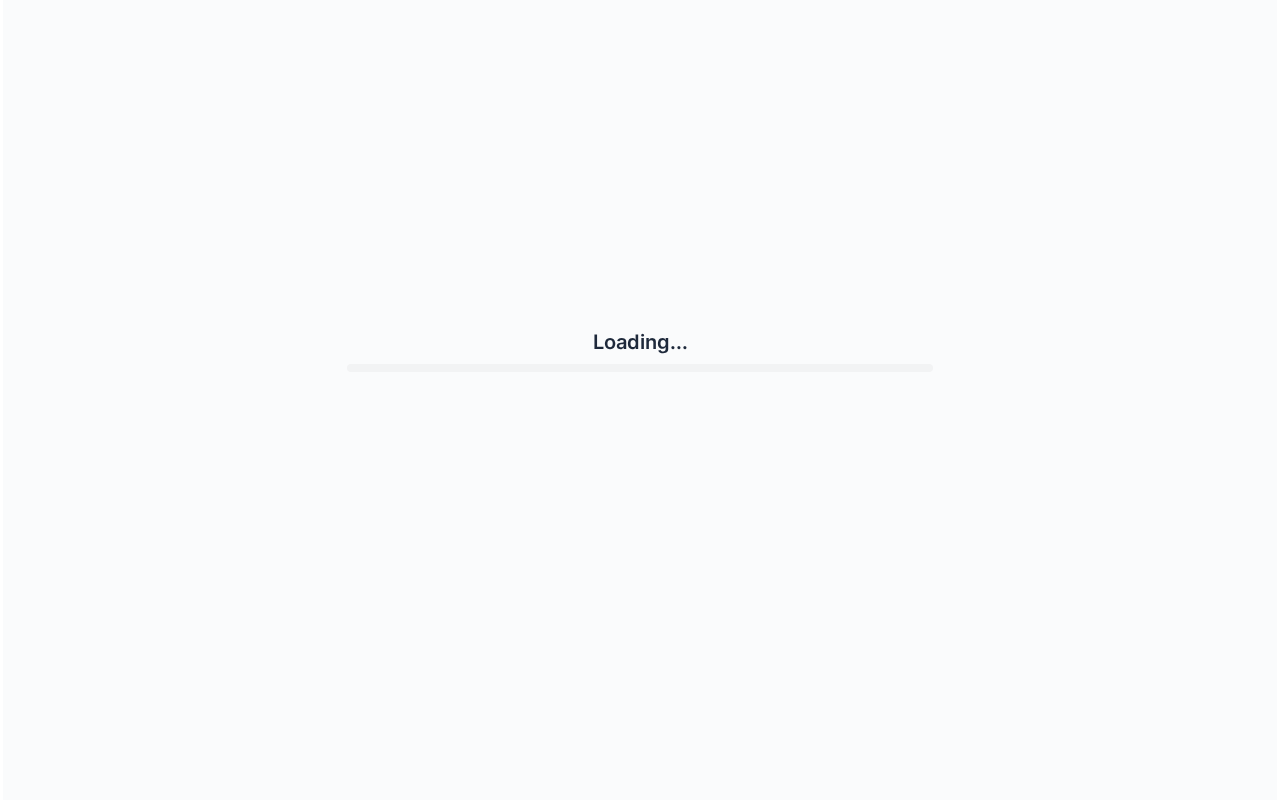 scroll, scrollTop: 0, scrollLeft: 0, axis: both 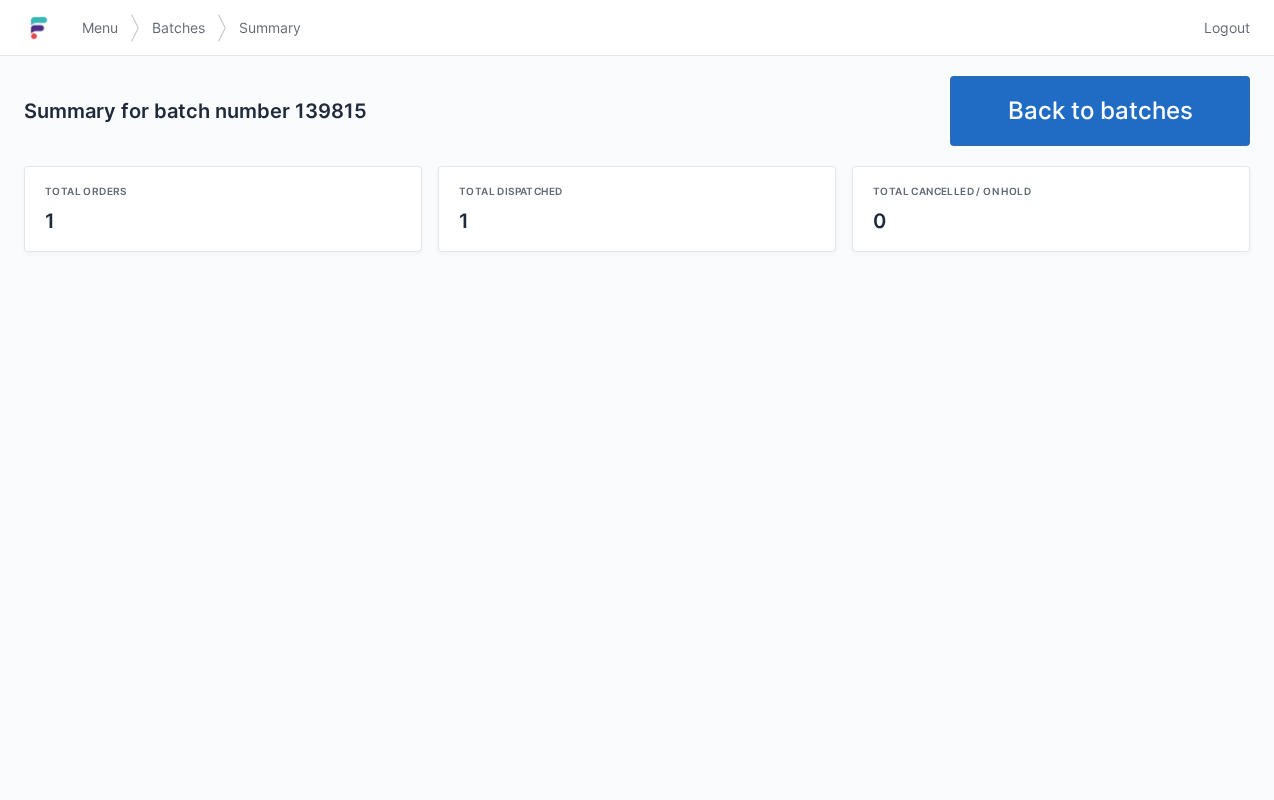 click on "Back to batches" at bounding box center [1100, 111] 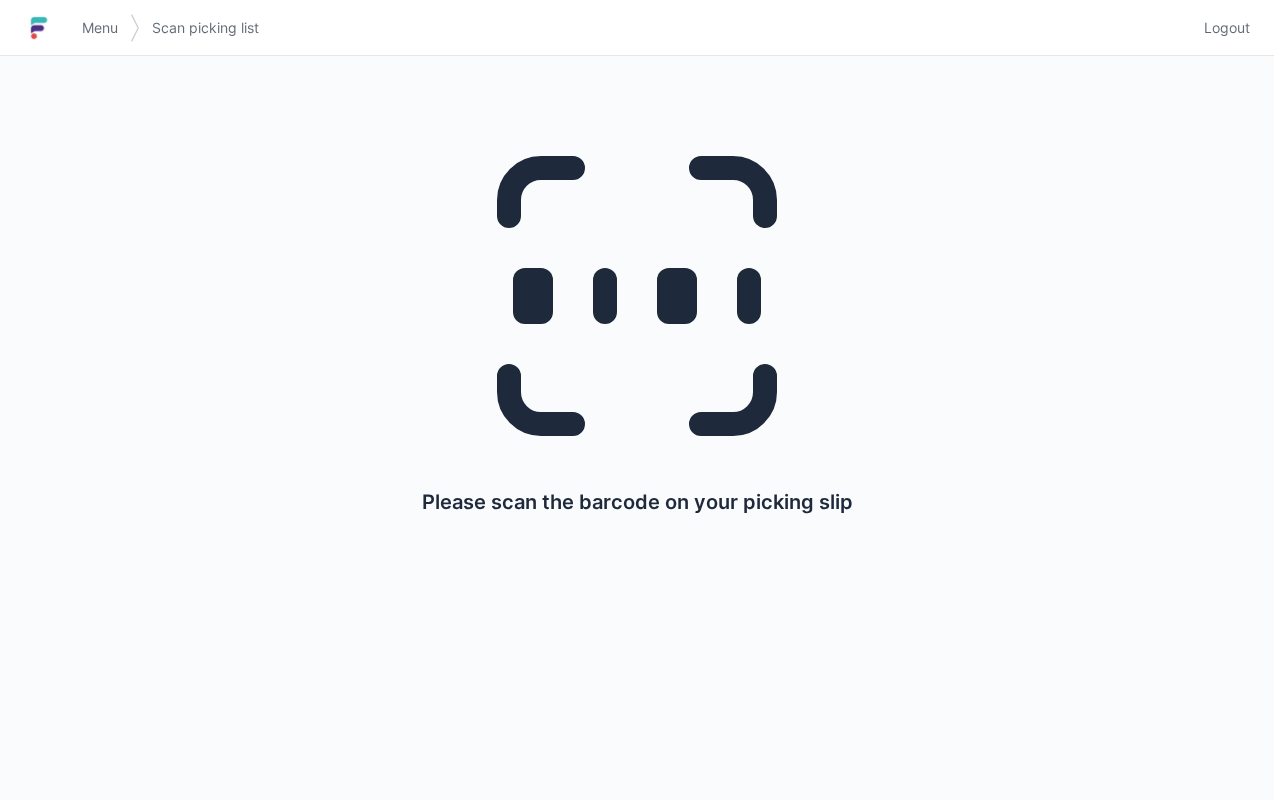 scroll, scrollTop: 0, scrollLeft: 0, axis: both 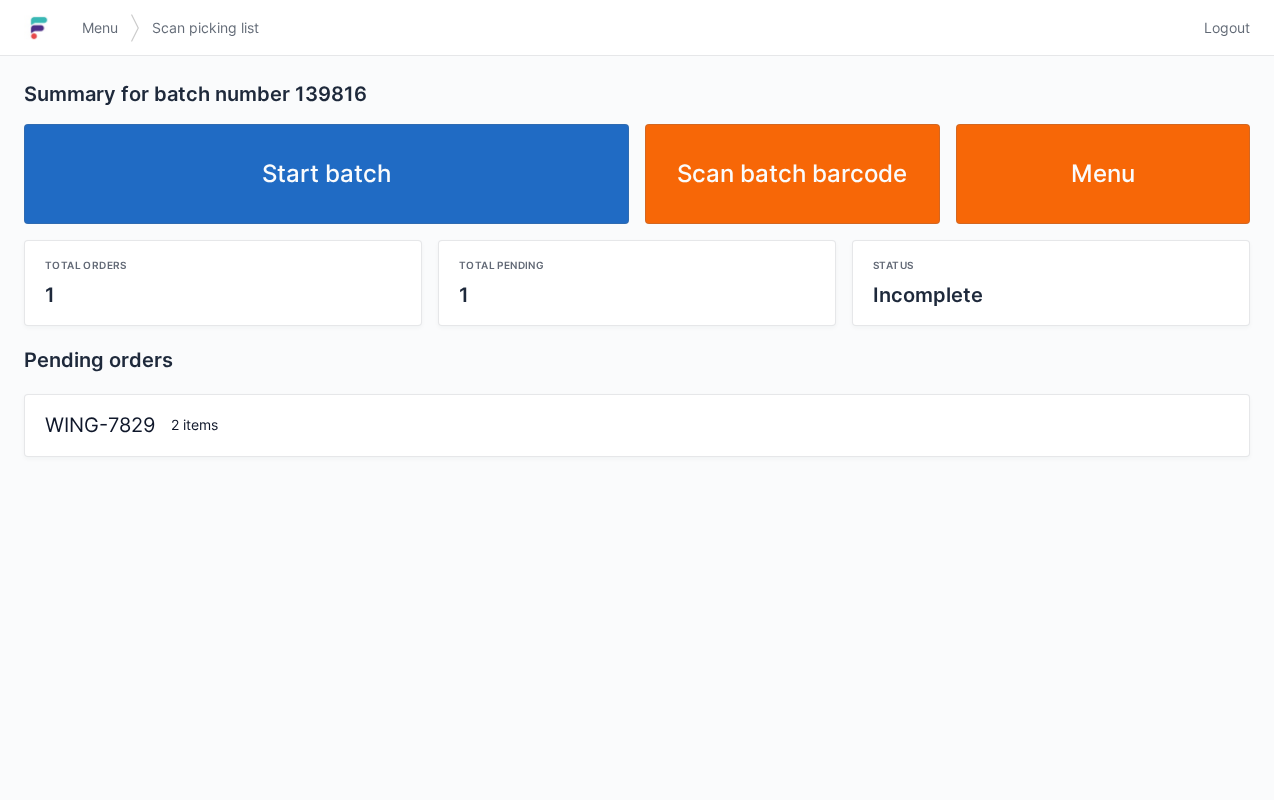 click on "Start batch" at bounding box center [326, 174] 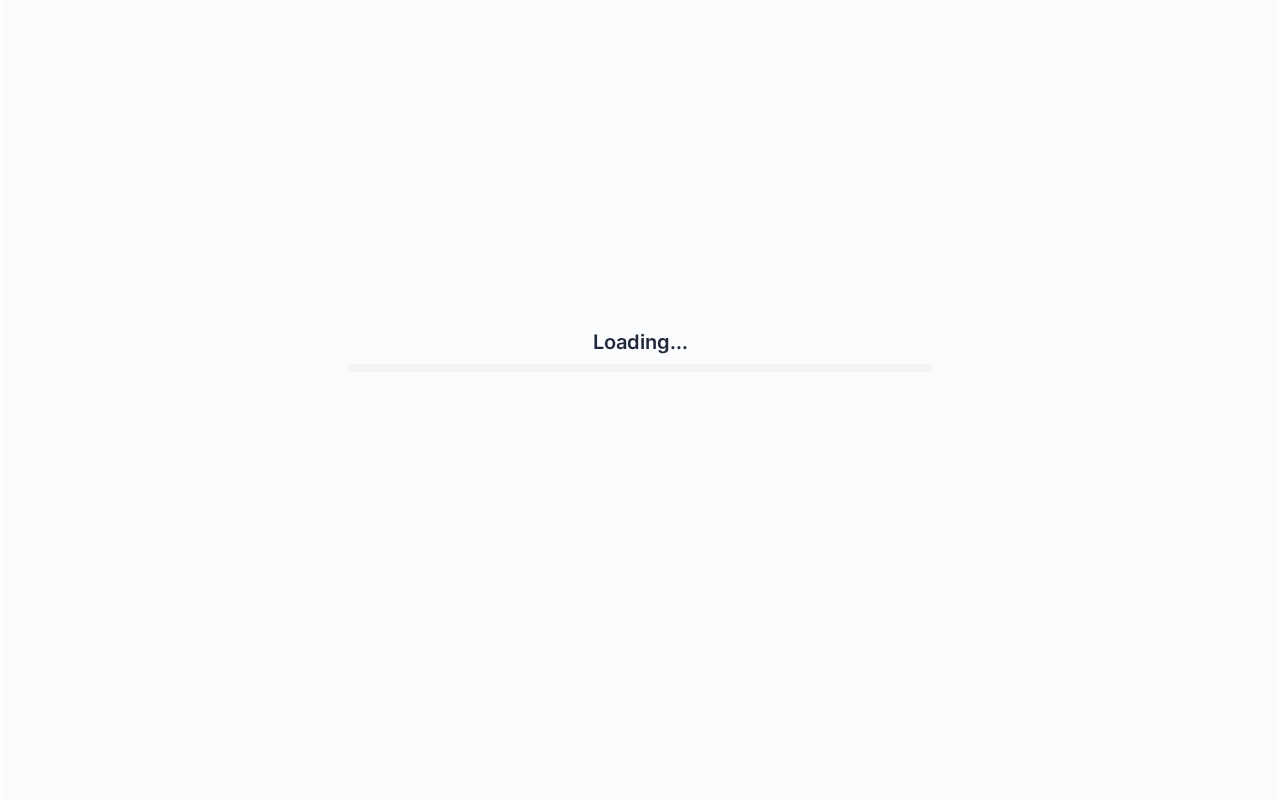 scroll, scrollTop: 0, scrollLeft: 0, axis: both 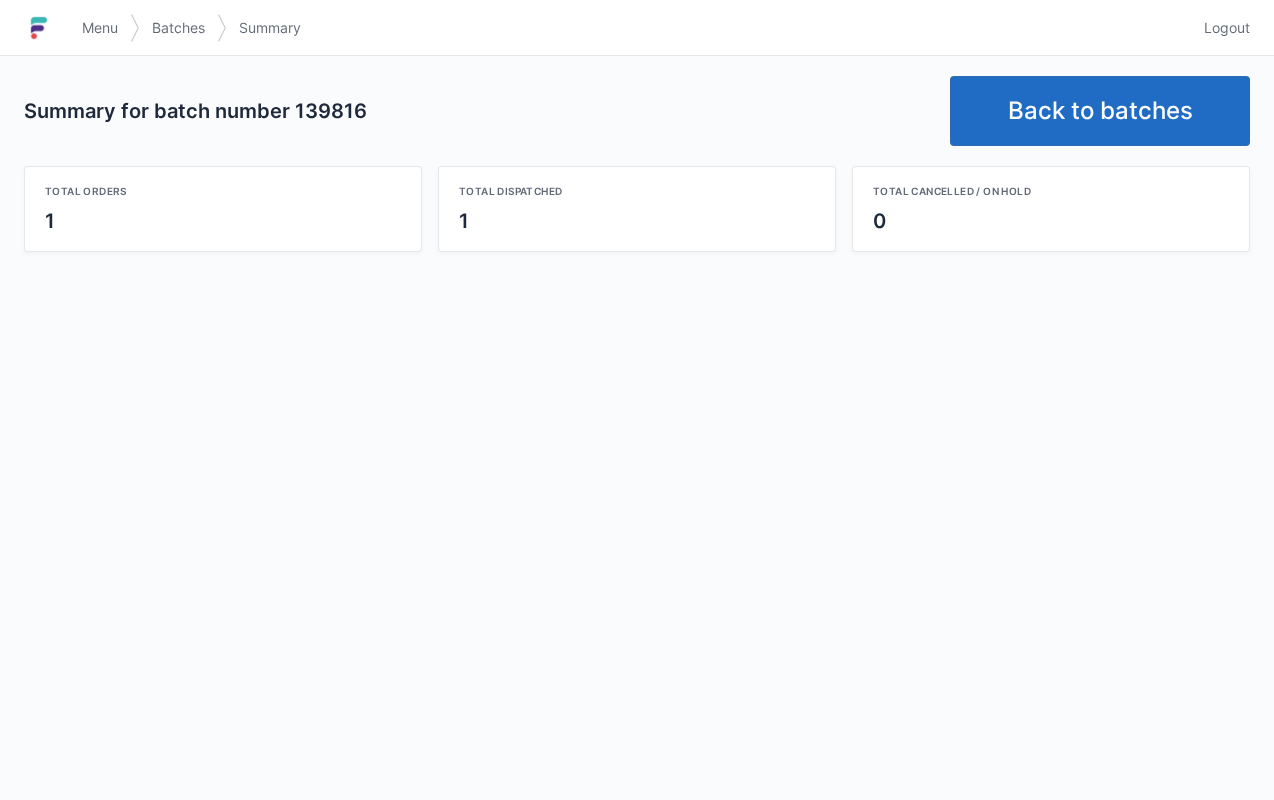 click on "Back to batches" at bounding box center [1100, 111] 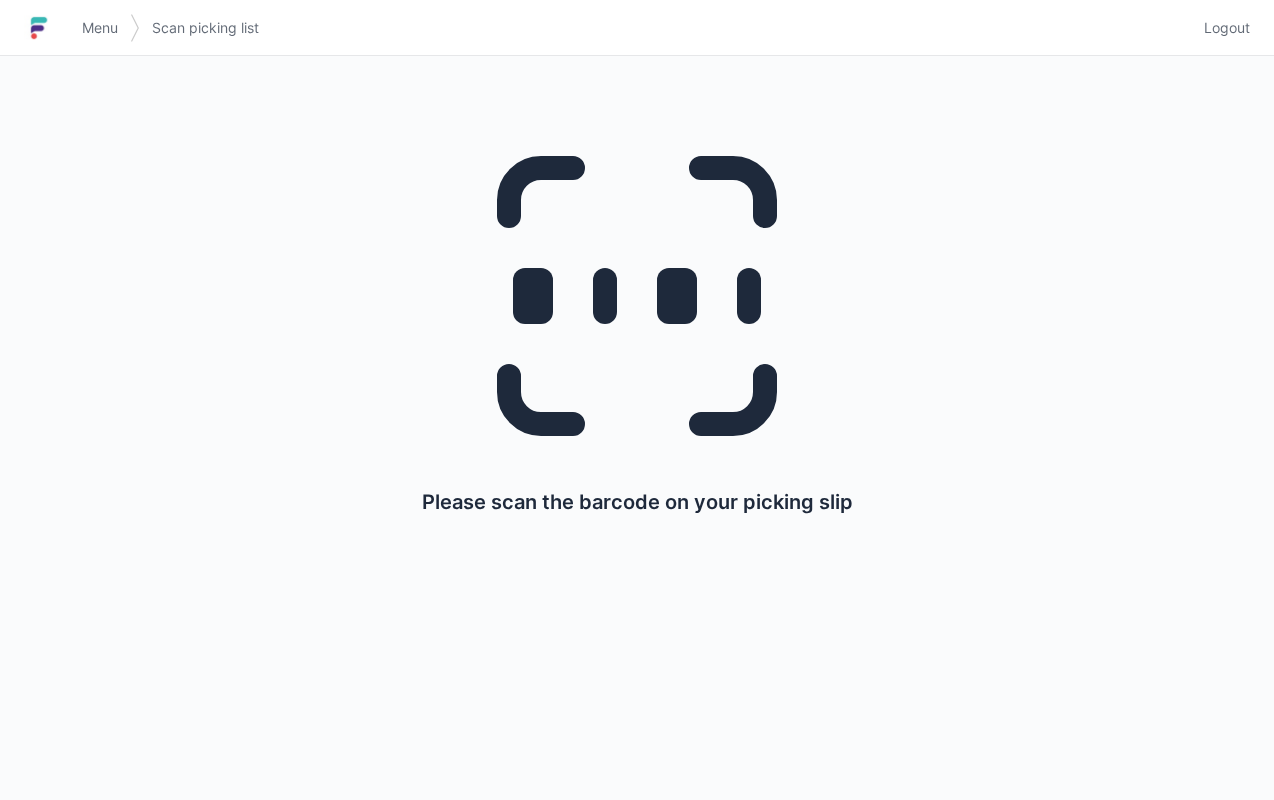 scroll, scrollTop: 0, scrollLeft: 0, axis: both 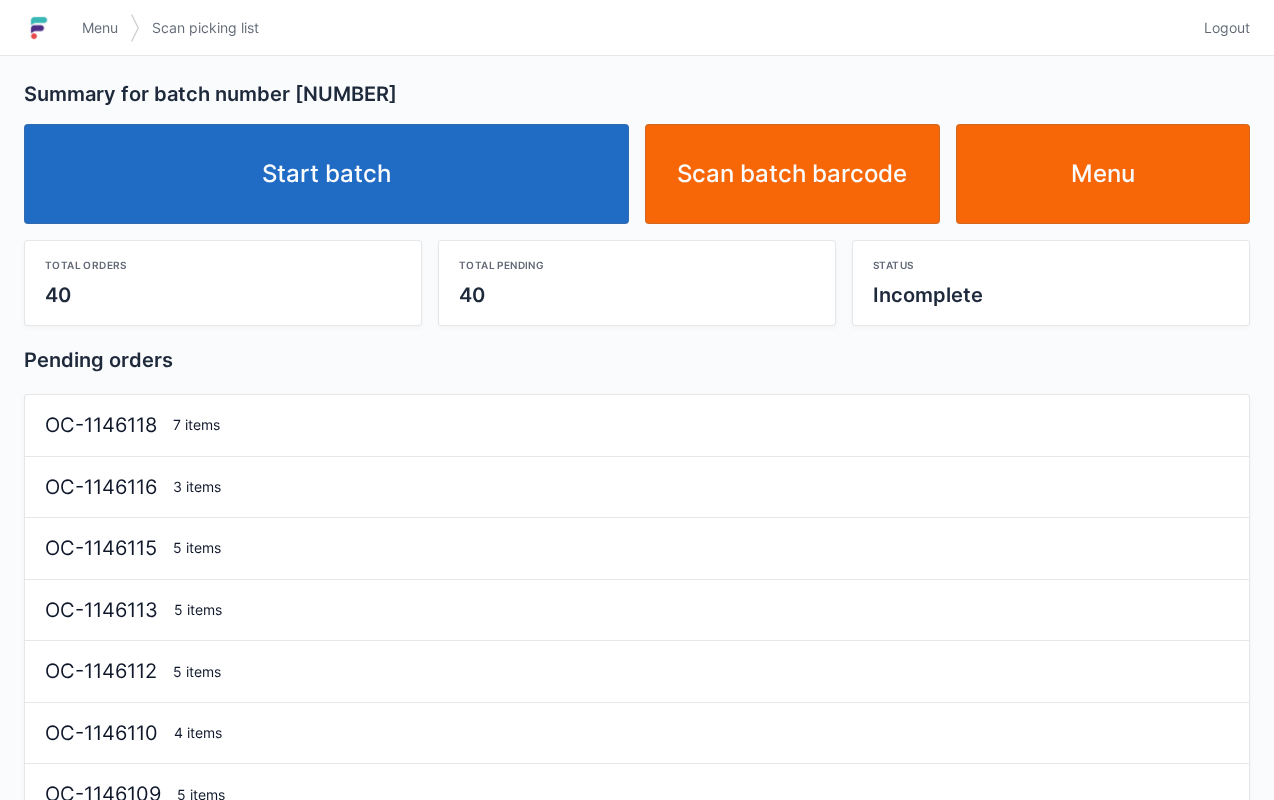 click on "Start batch" at bounding box center [326, 174] 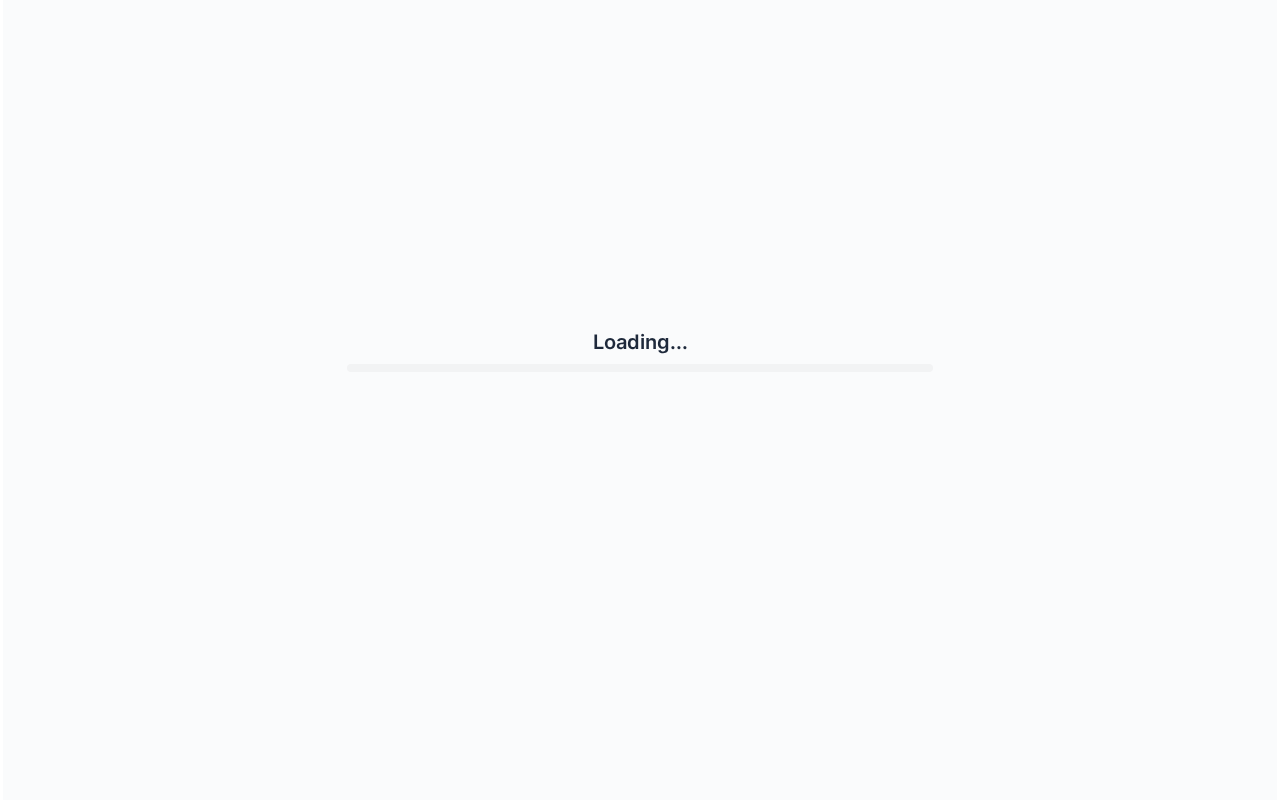 scroll, scrollTop: 0, scrollLeft: 0, axis: both 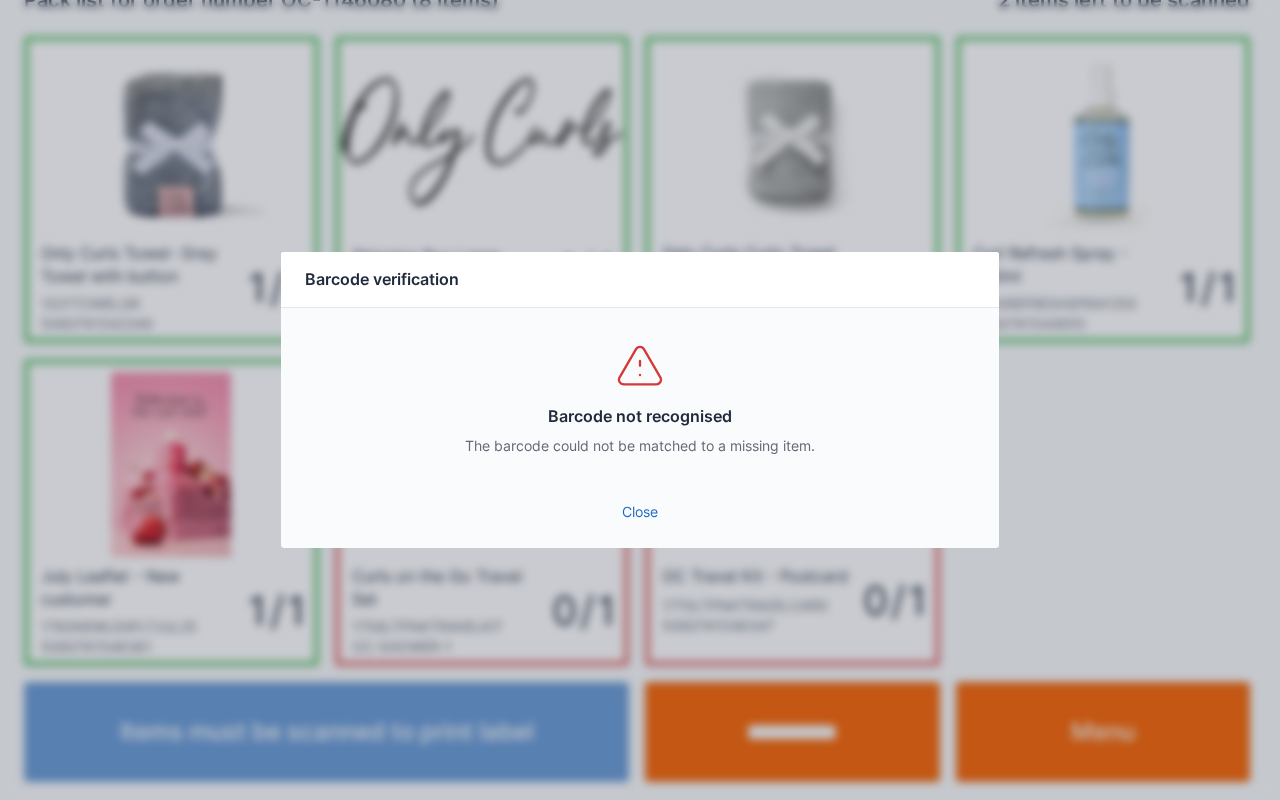 click on "Close" at bounding box center (640, 512) 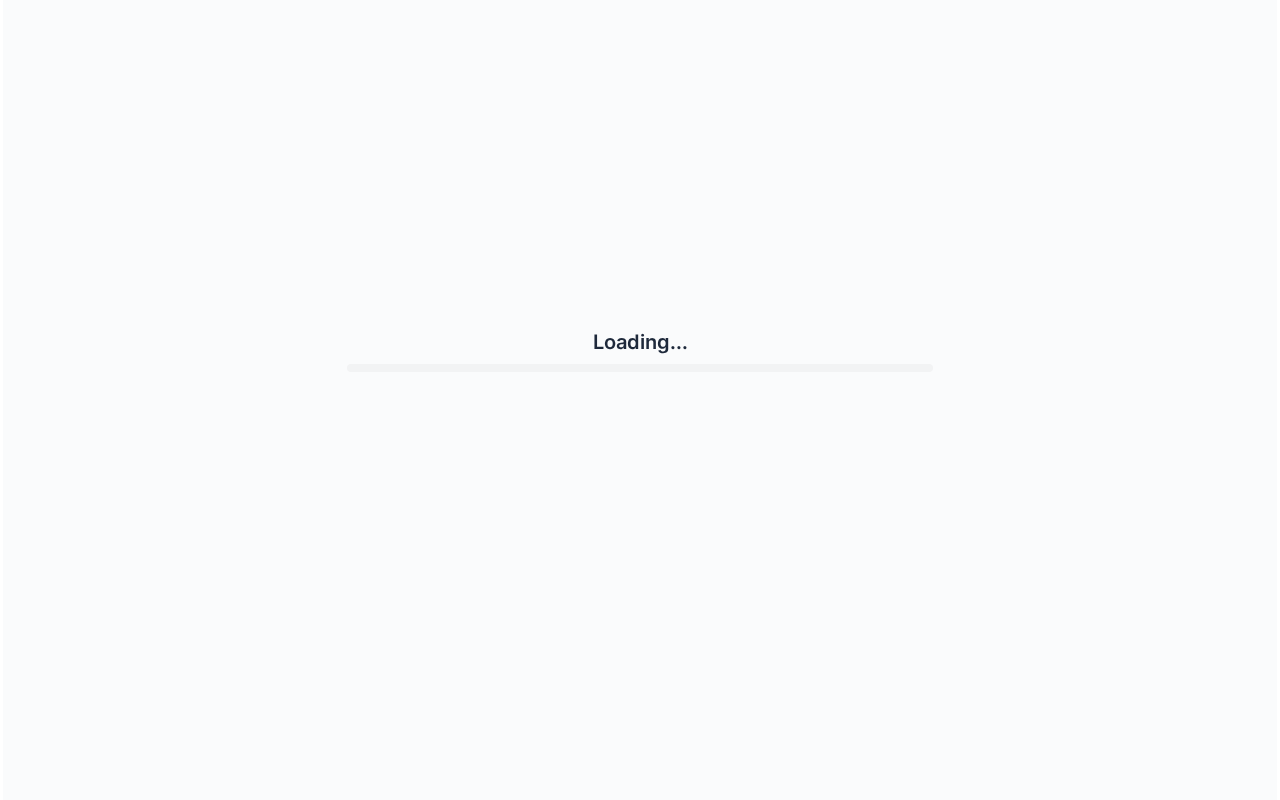 scroll, scrollTop: 0, scrollLeft: 0, axis: both 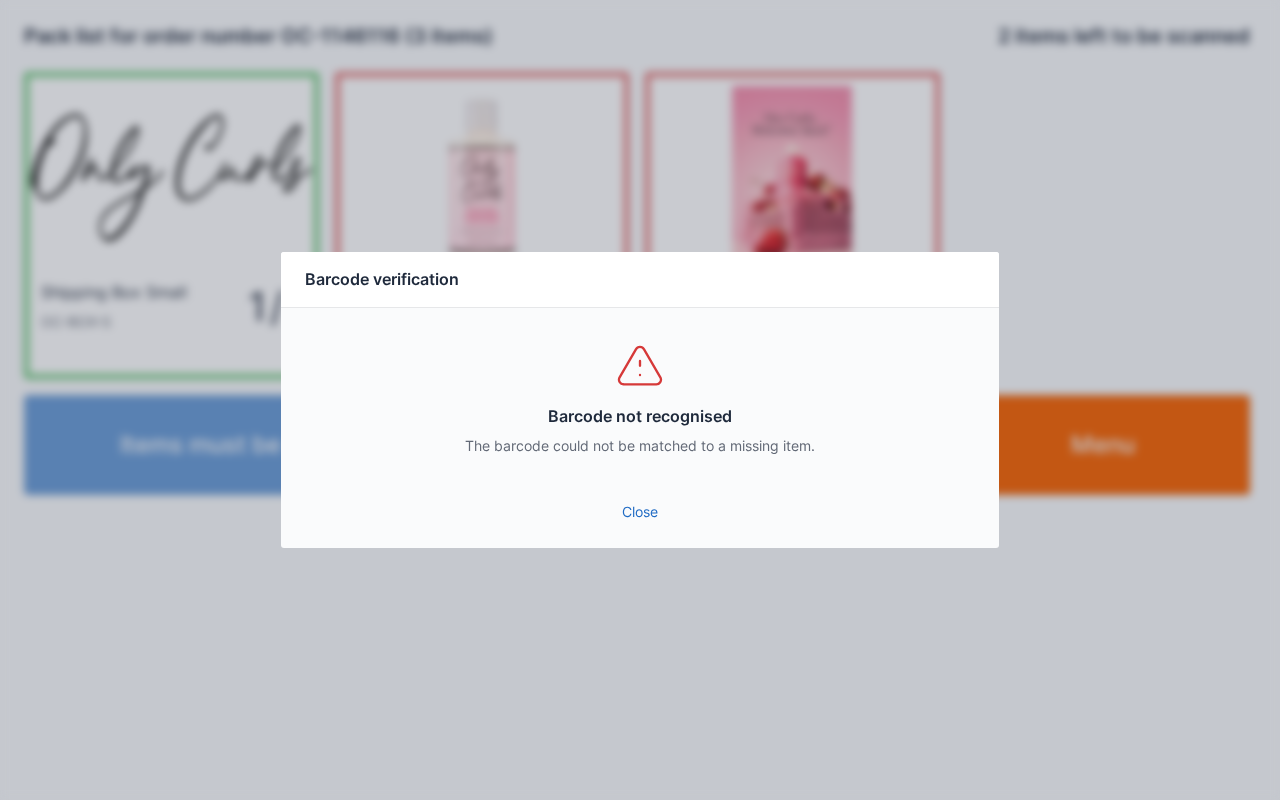click on "Close" at bounding box center (640, 512) 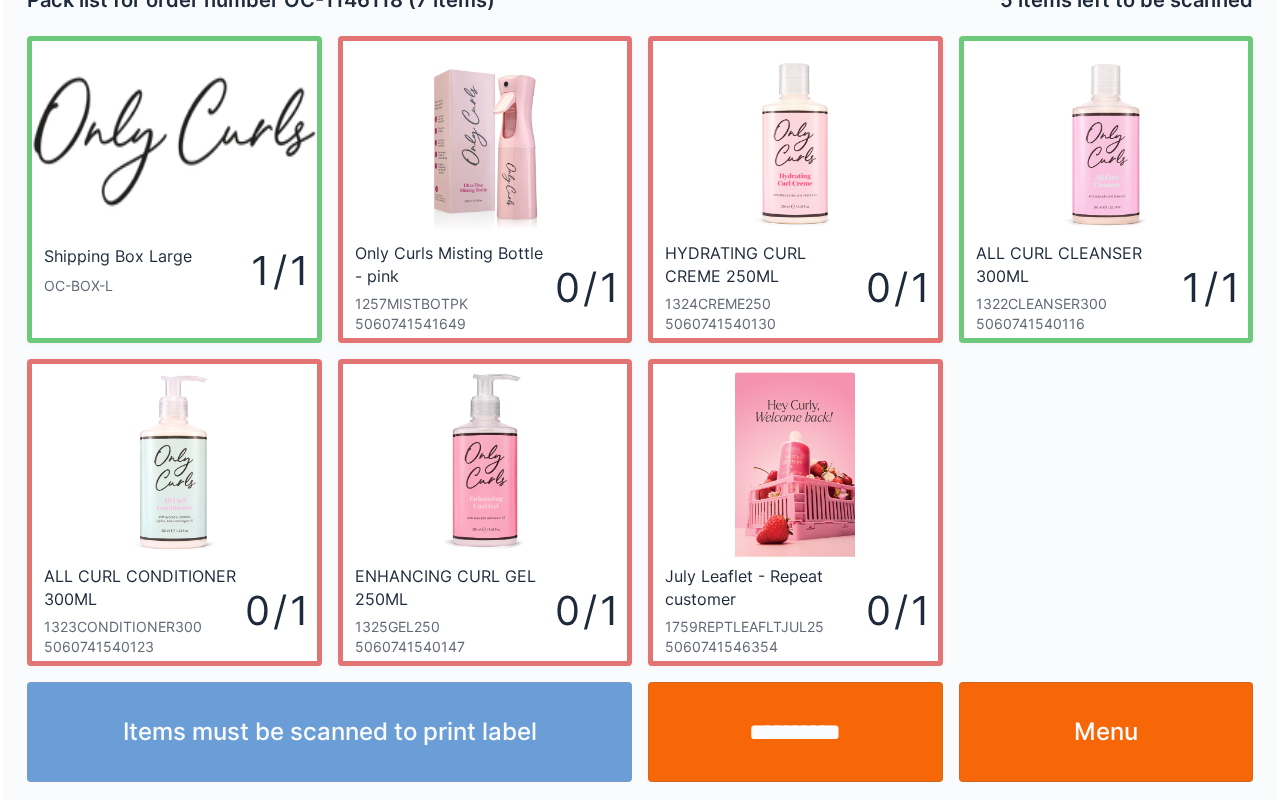 scroll, scrollTop: 36, scrollLeft: 0, axis: vertical 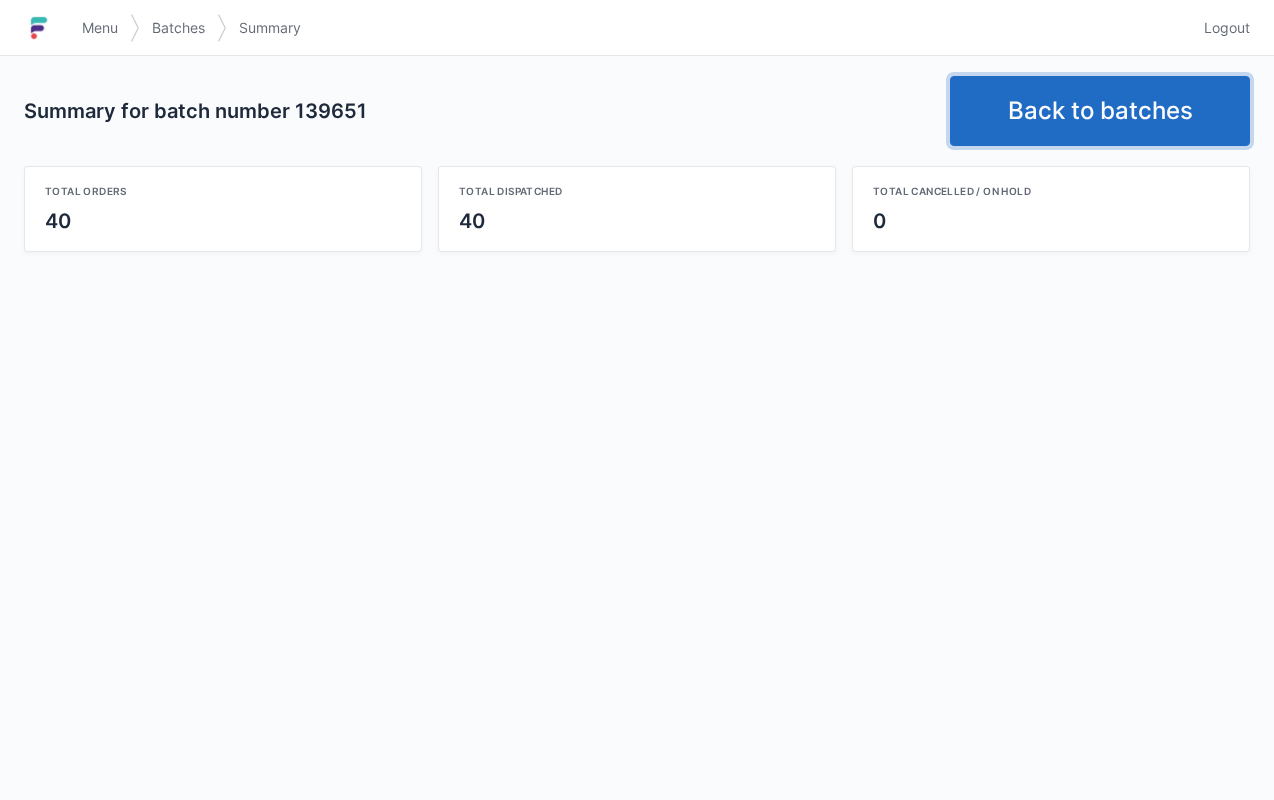 click on "Back to batches" at bounding box center (1100, 111) 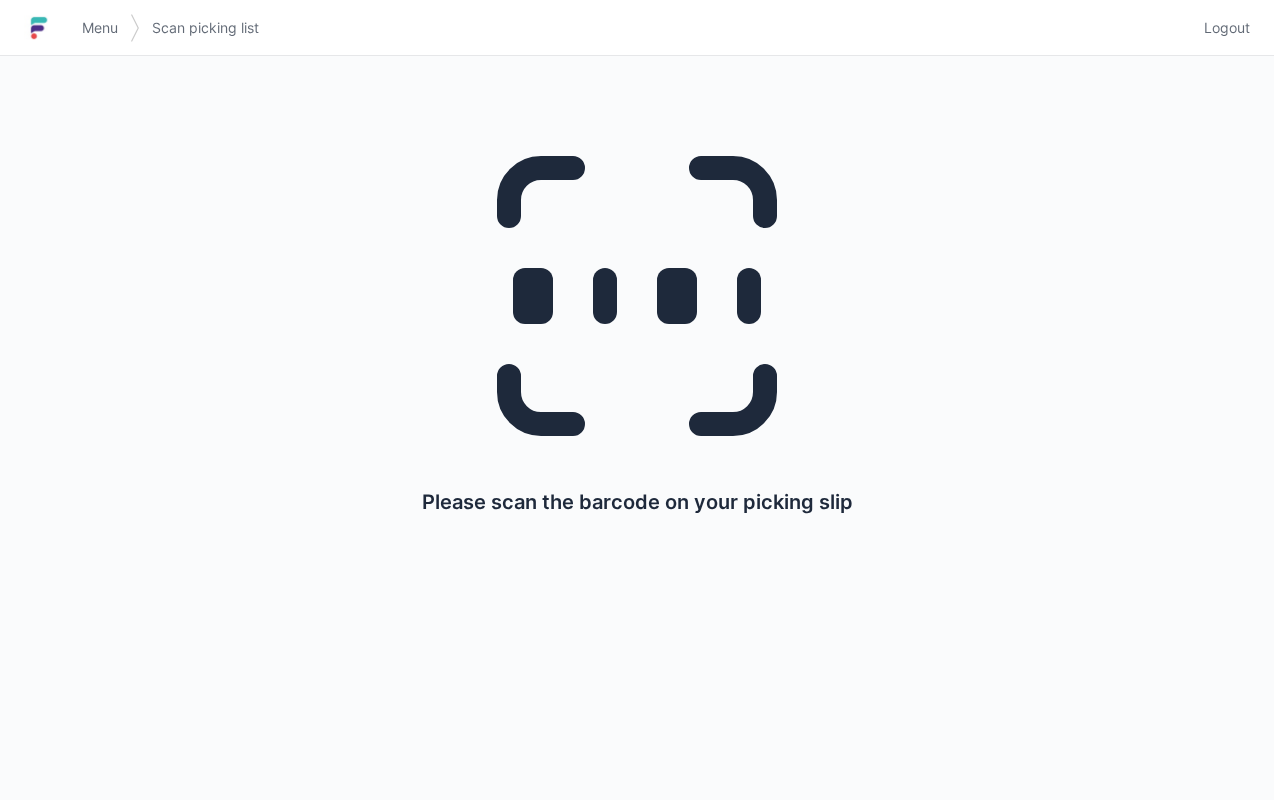 scroll, scrollTop: 0, scrollLeft: 0, axis: both 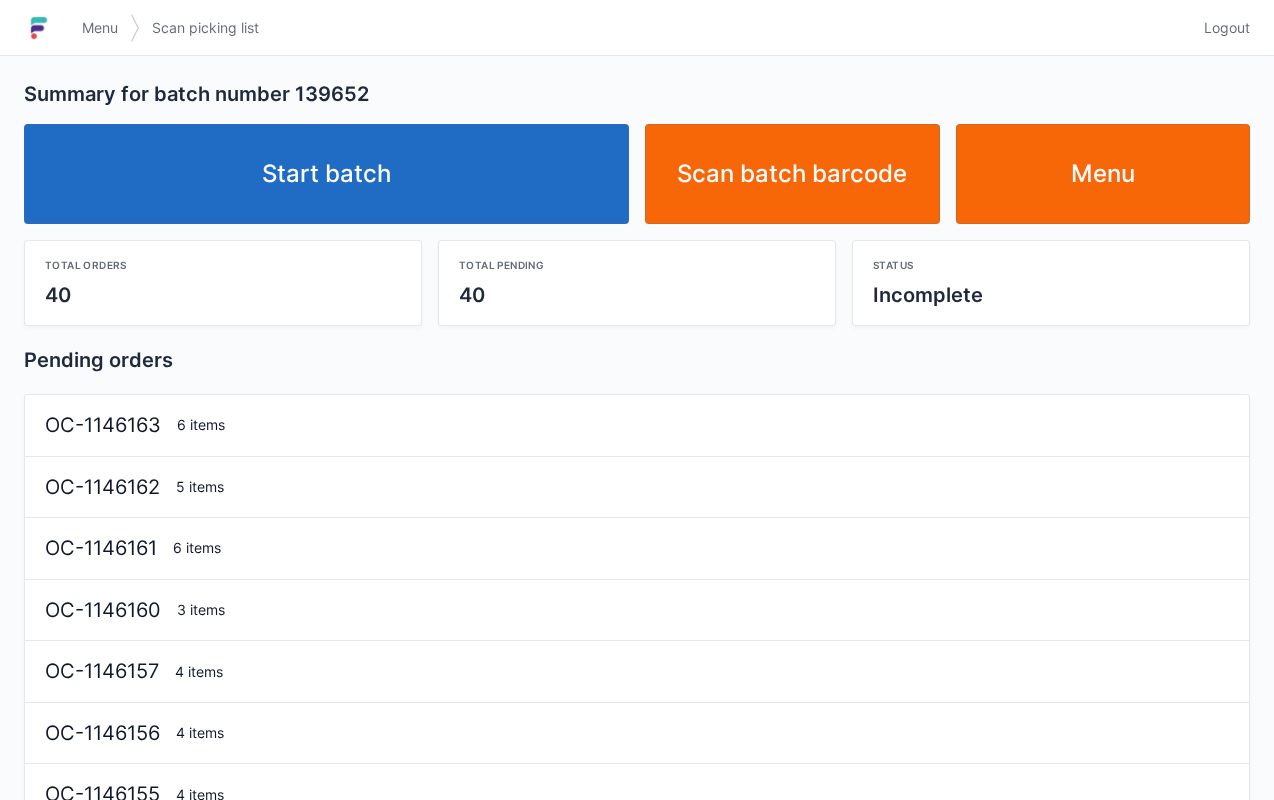click on "Start batch" at bounding box center (326, 174) 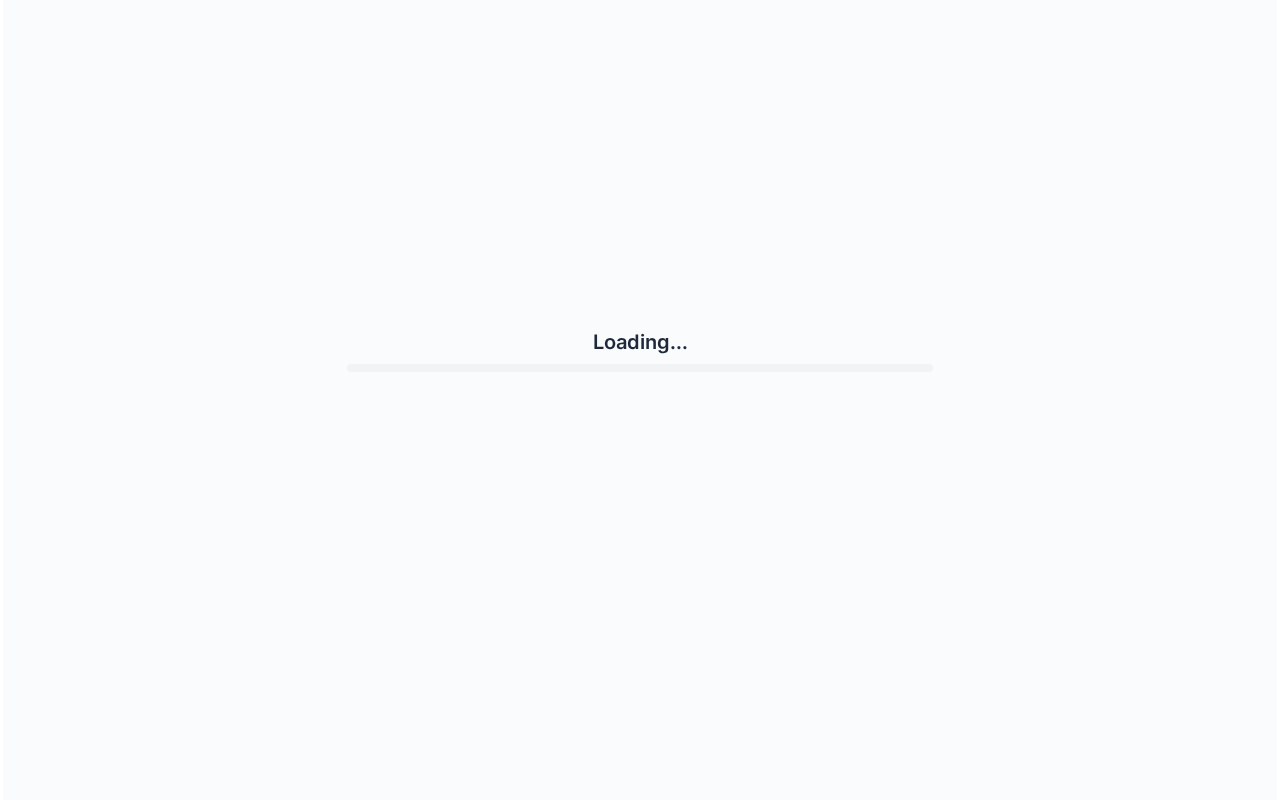 scroll, scrollTop: 0, scrollLeft: 0, axis: both 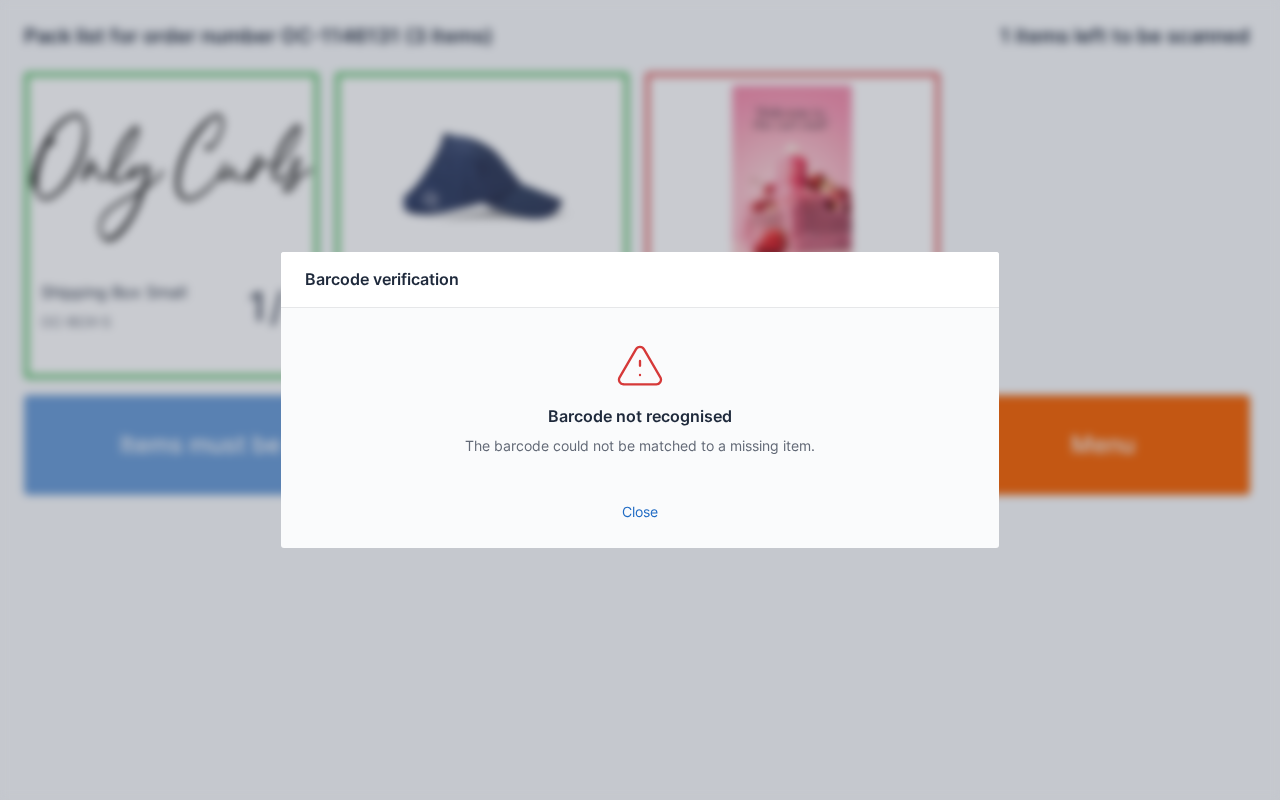 click on "Close" at bounding box center [640, 512] 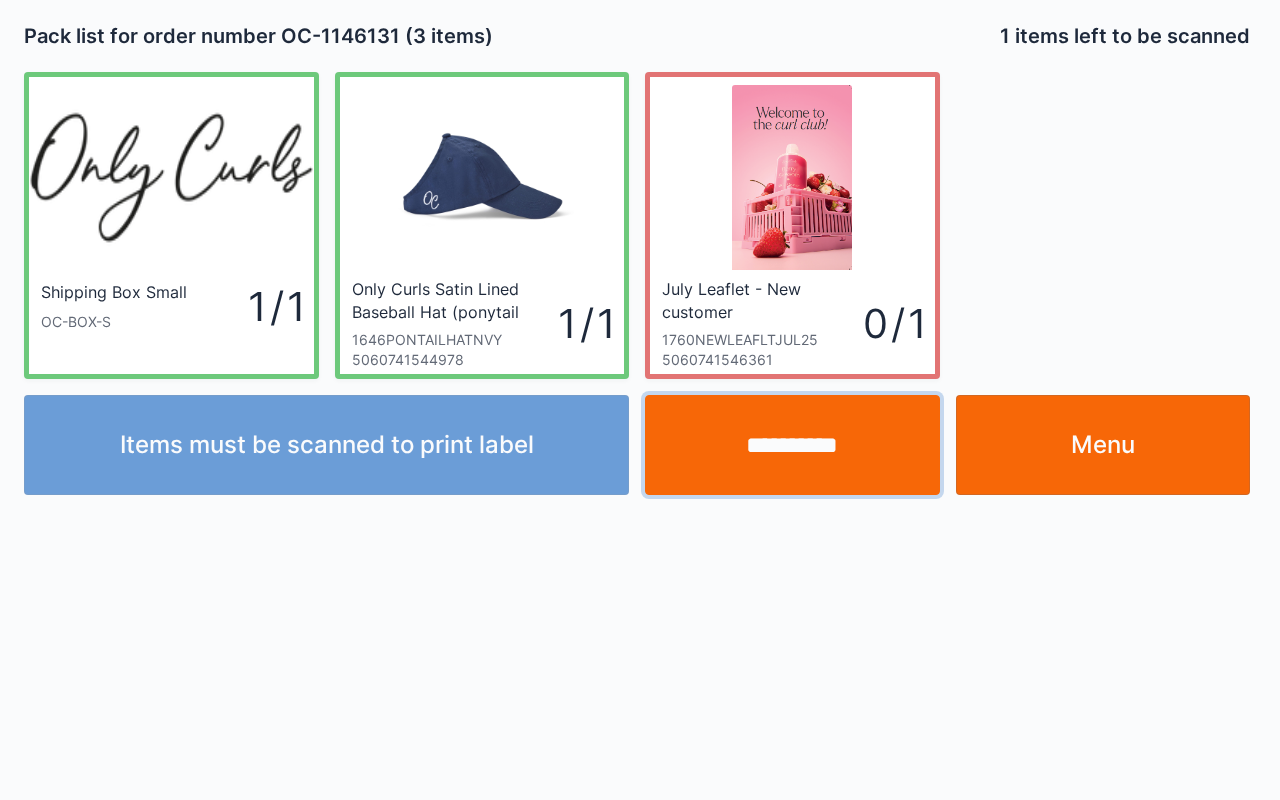click on "**********" at bounding box center [792, 445] 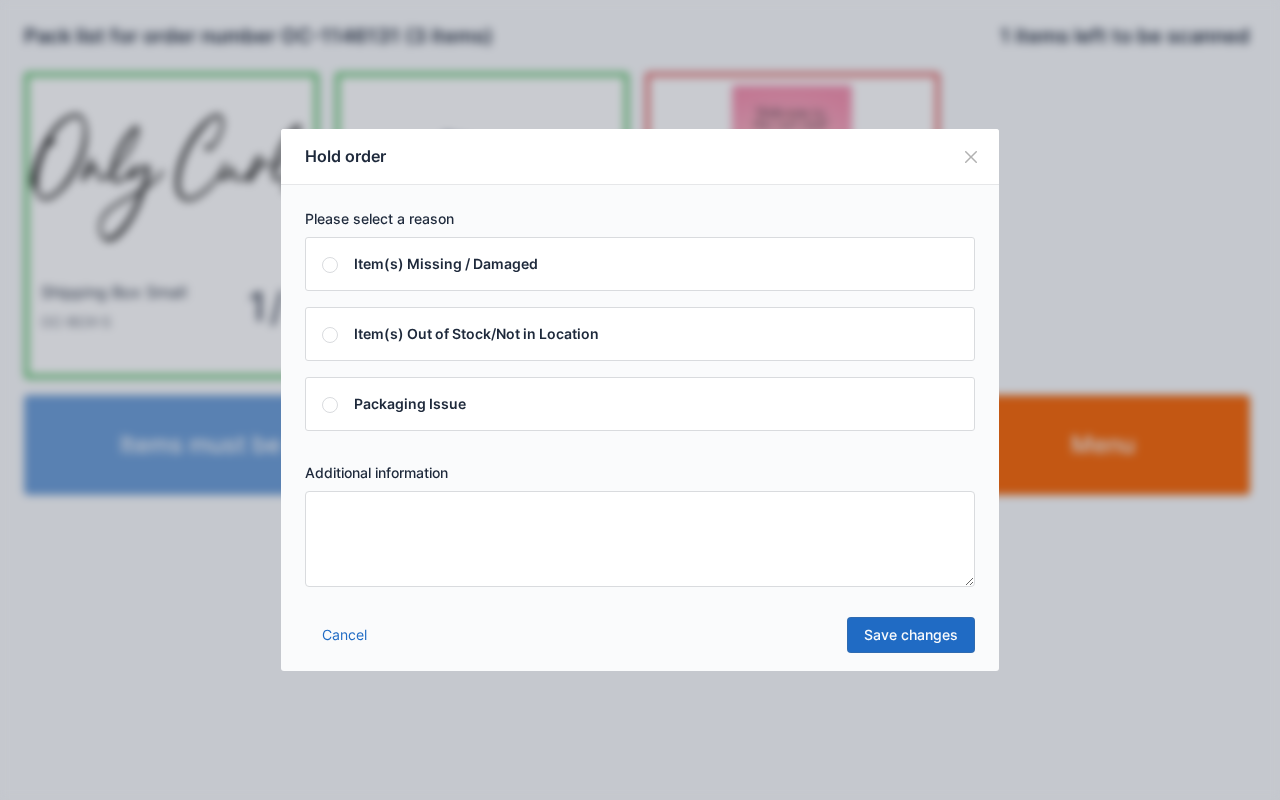 click at bounding box center [971, 157] 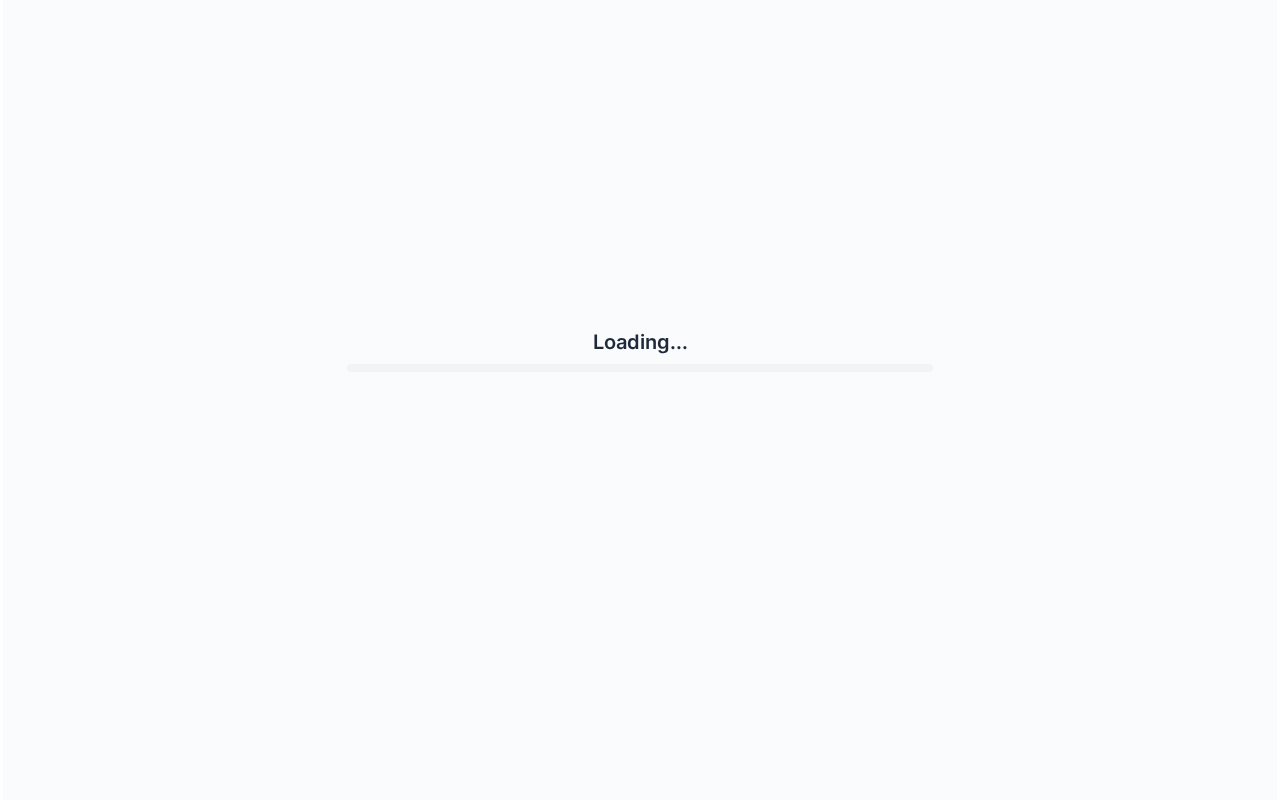 scroll, scrollTop: 0, scrollLeft: 0, axis: both 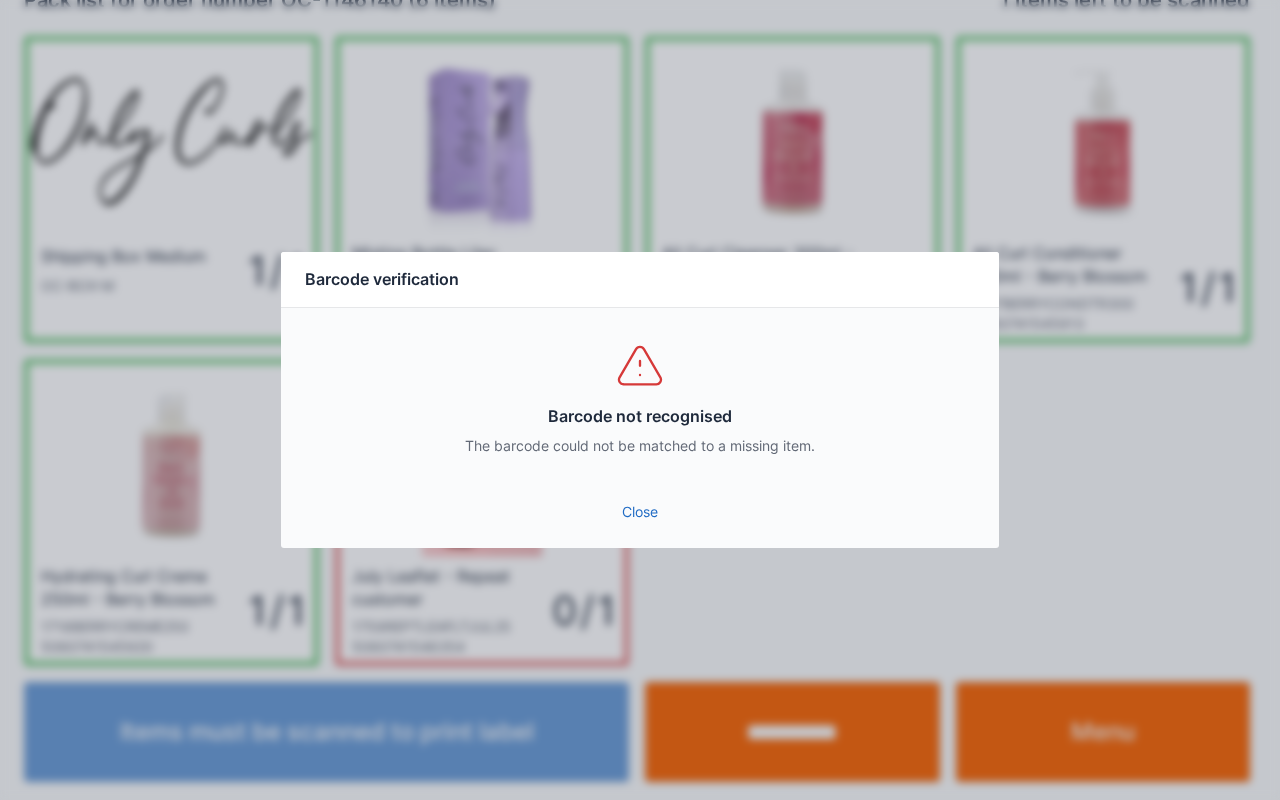 click on "Close" at bounding box center (640, 512) 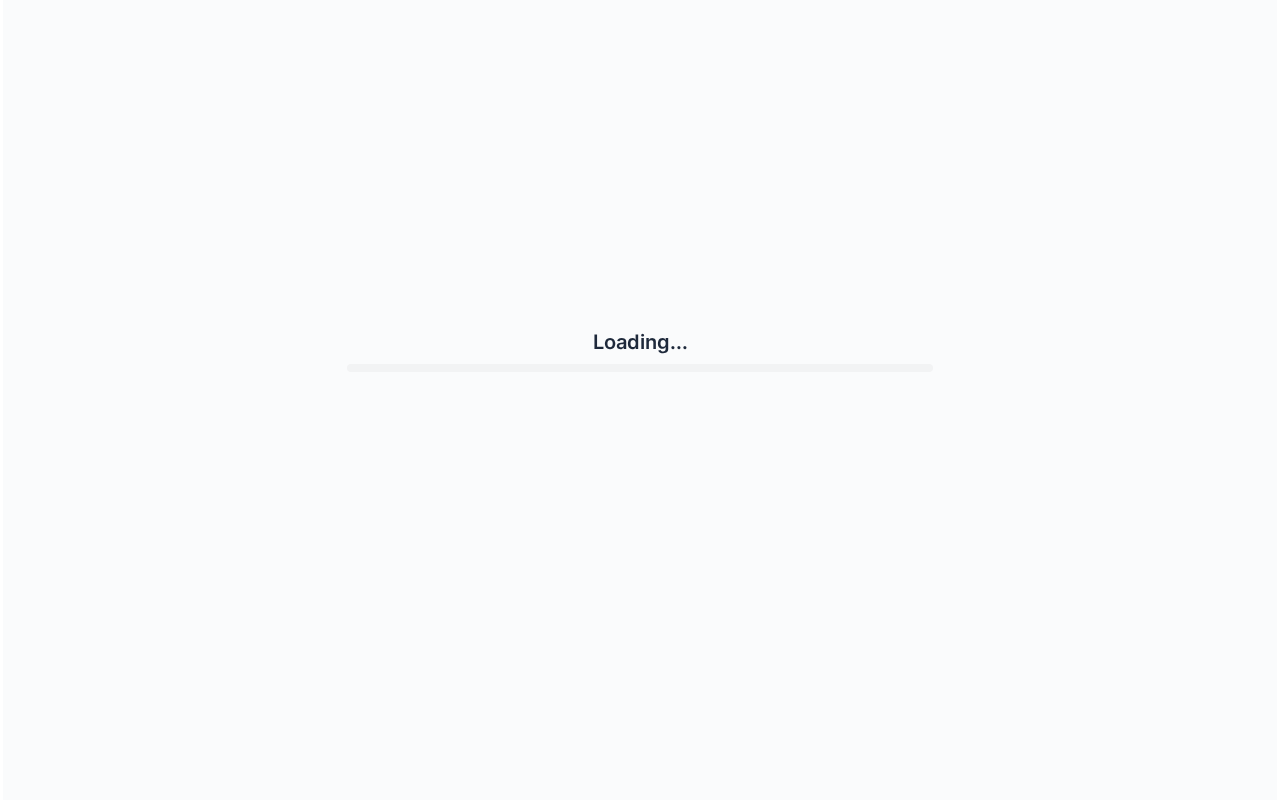 scroll, scrollTop: 0, scrollLeft: 0, axis: both 